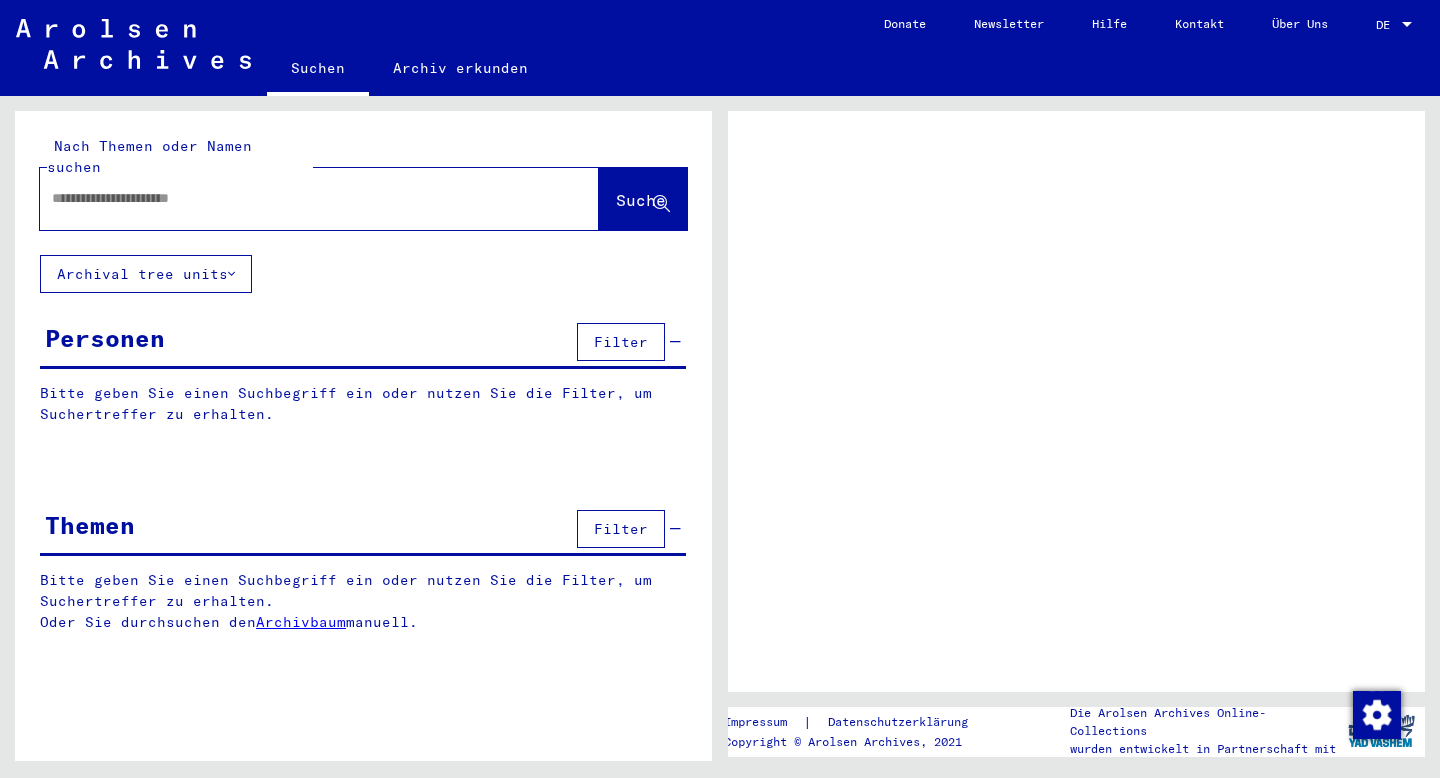 scroll, scrollTop: 0, scrollLeft: 0, axis: both 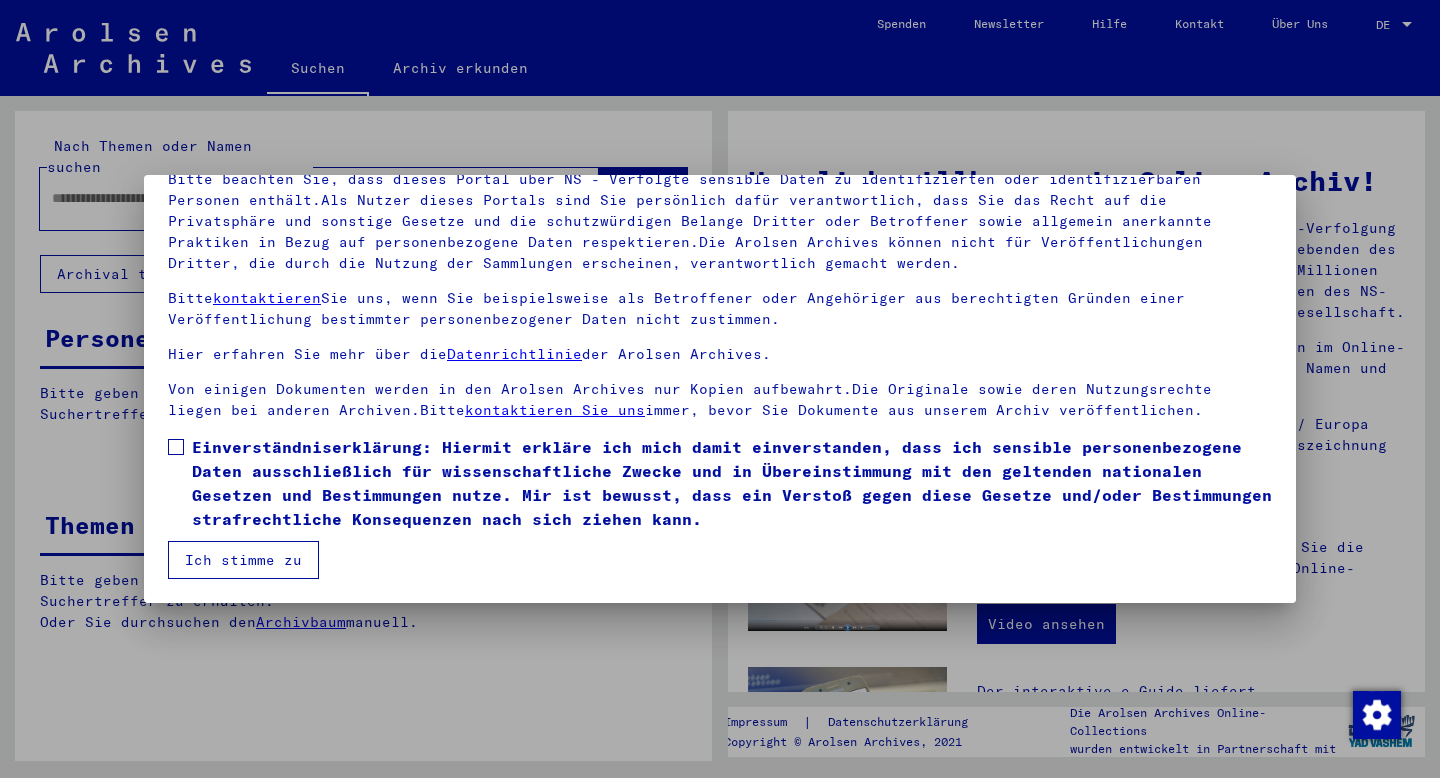 click at bounding box center (176, 447) 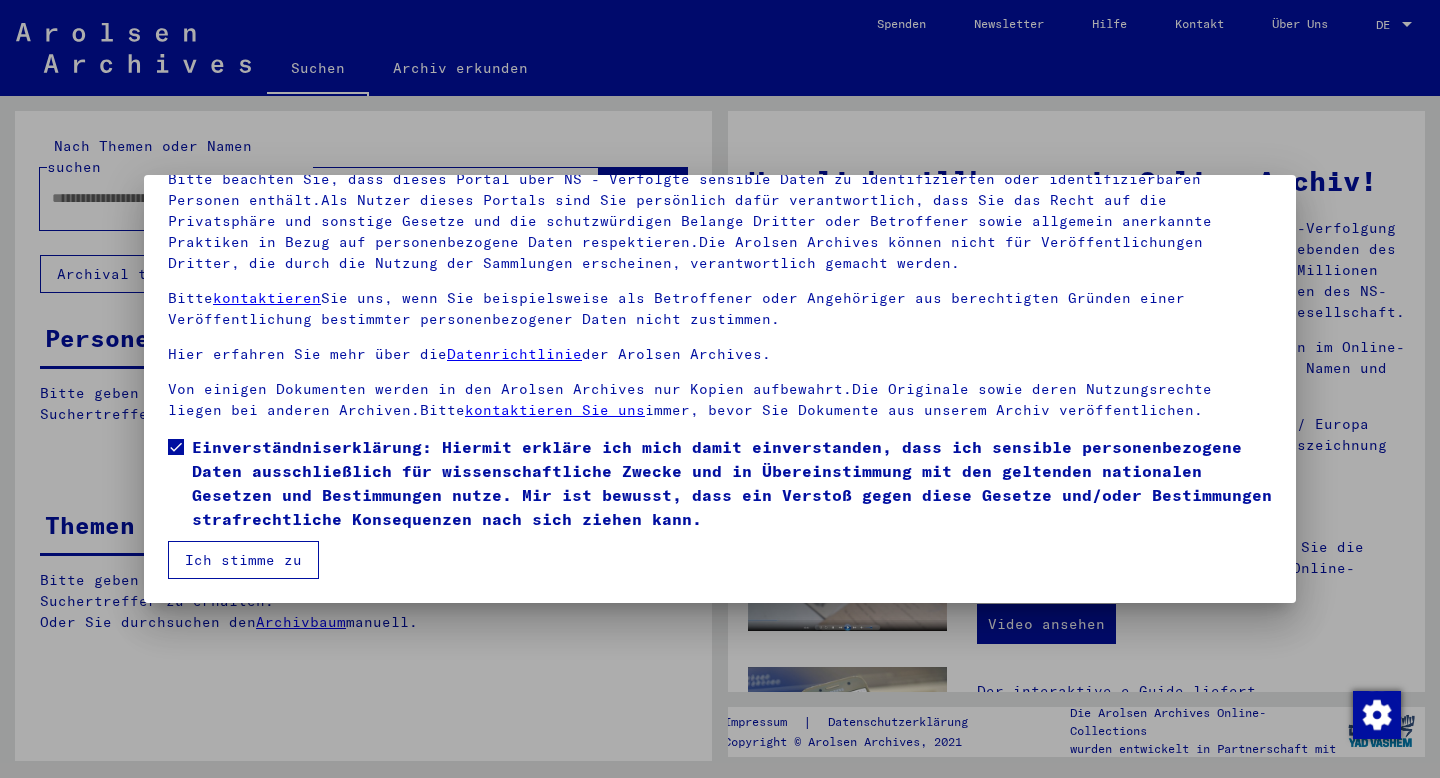 click on "Ich stimme zu" at bounding box center [243, 560] 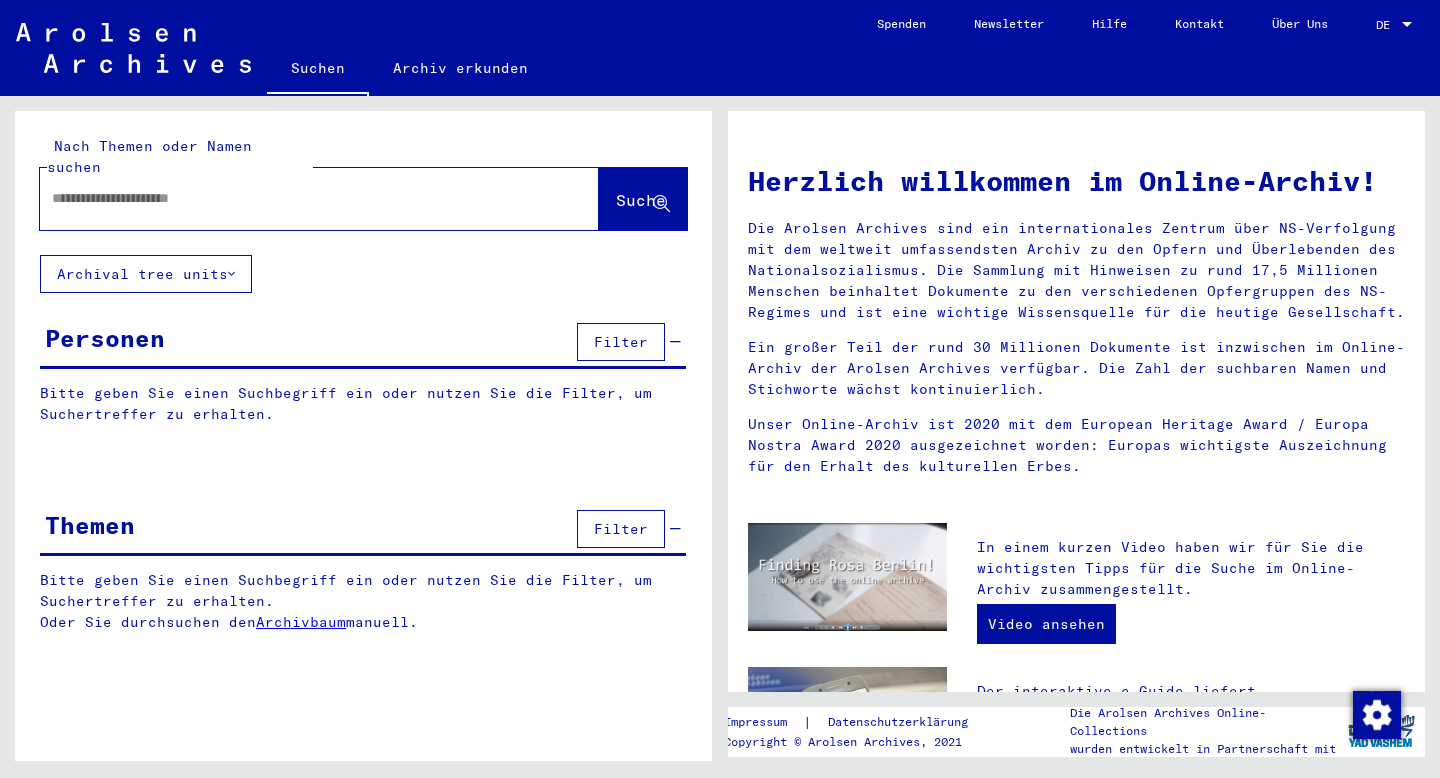 click at bounding box center (295, 198) 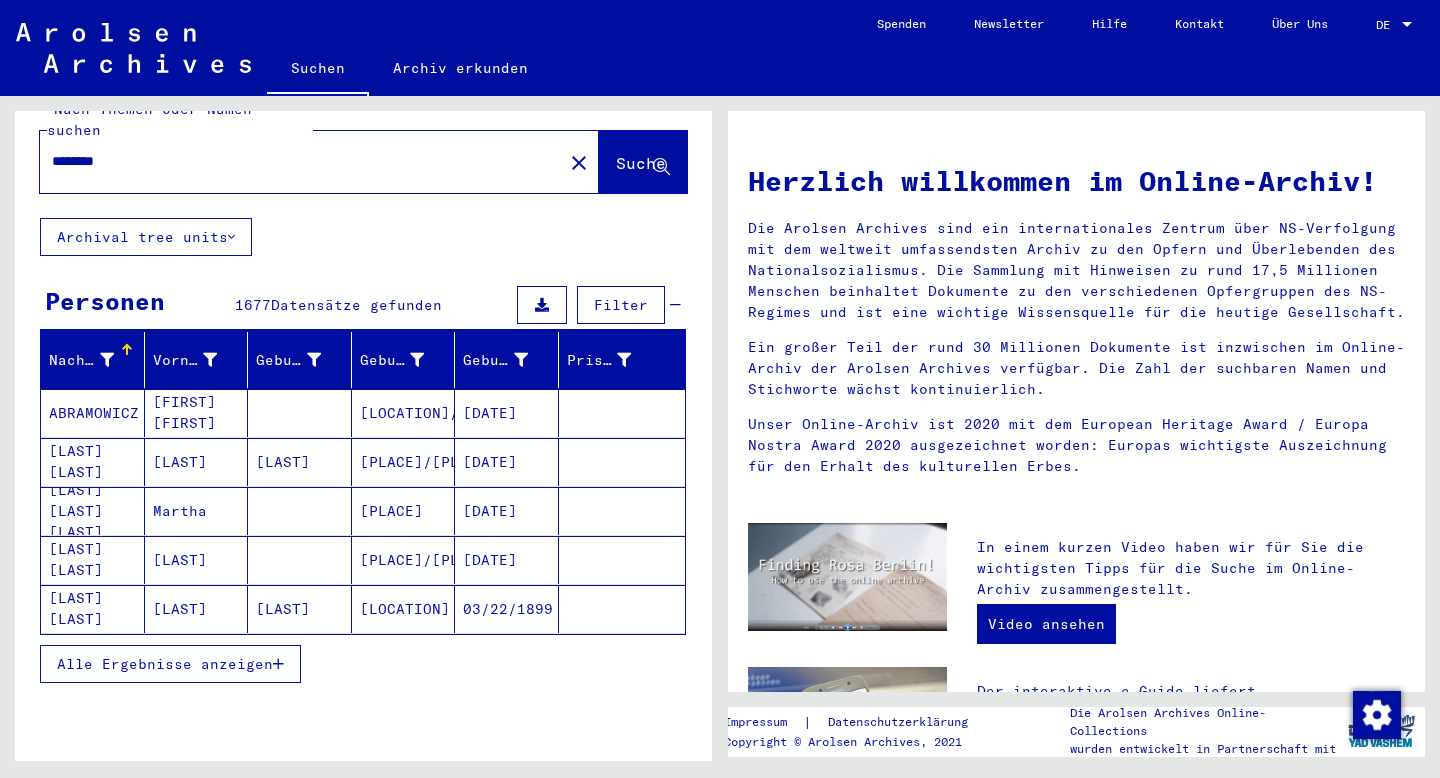 scroll, scrollTop: 0, scrollLeft: 0, axis: both 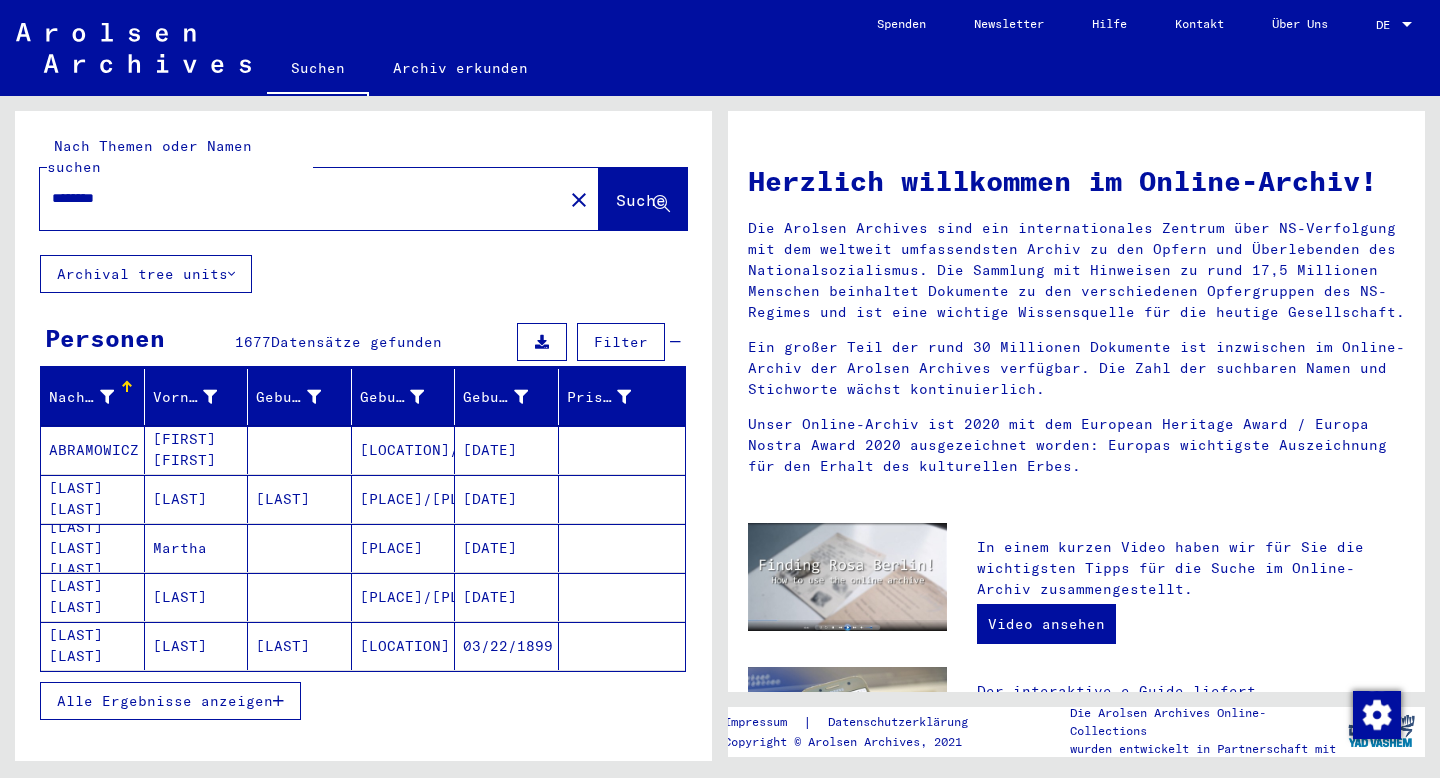 click on "********" at bounding box center (295, 198) 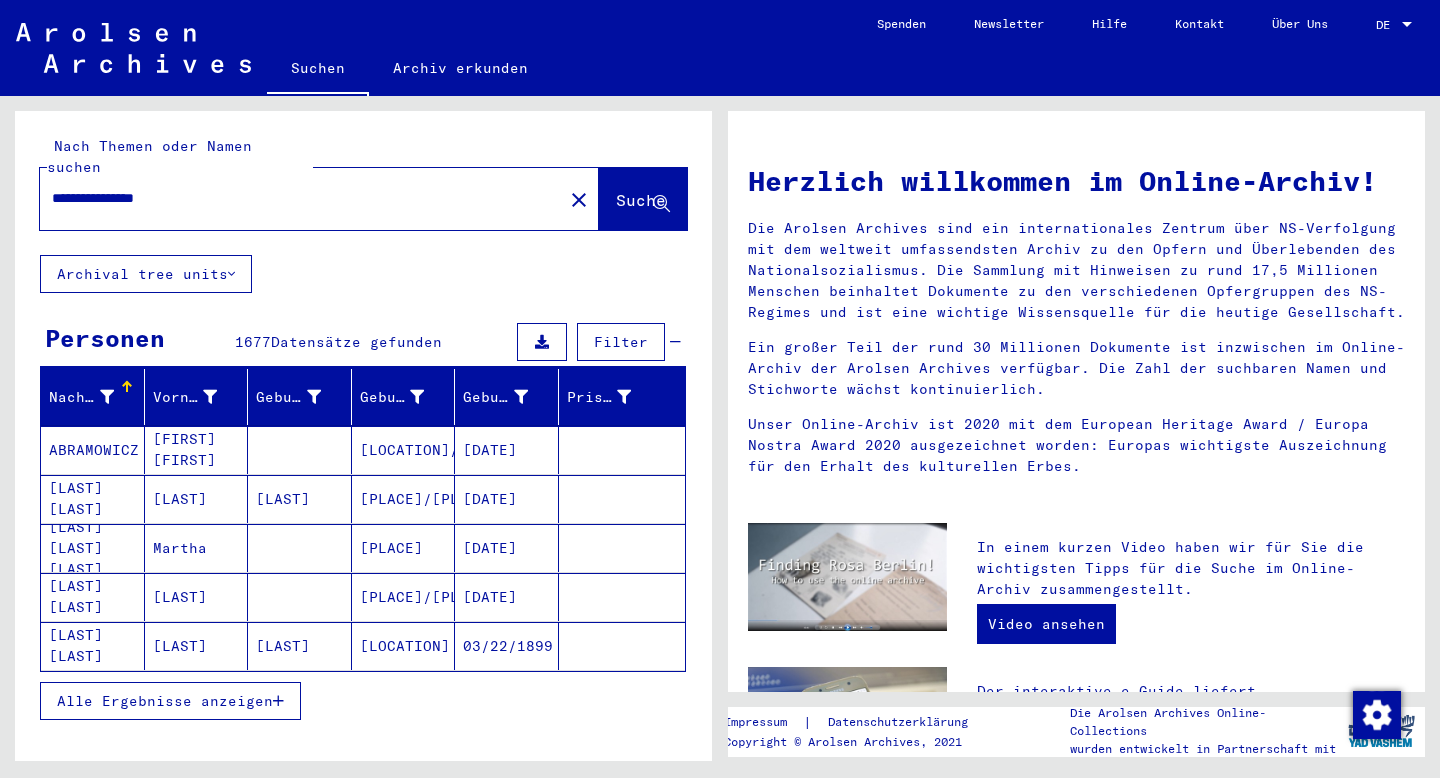 type on "**********" 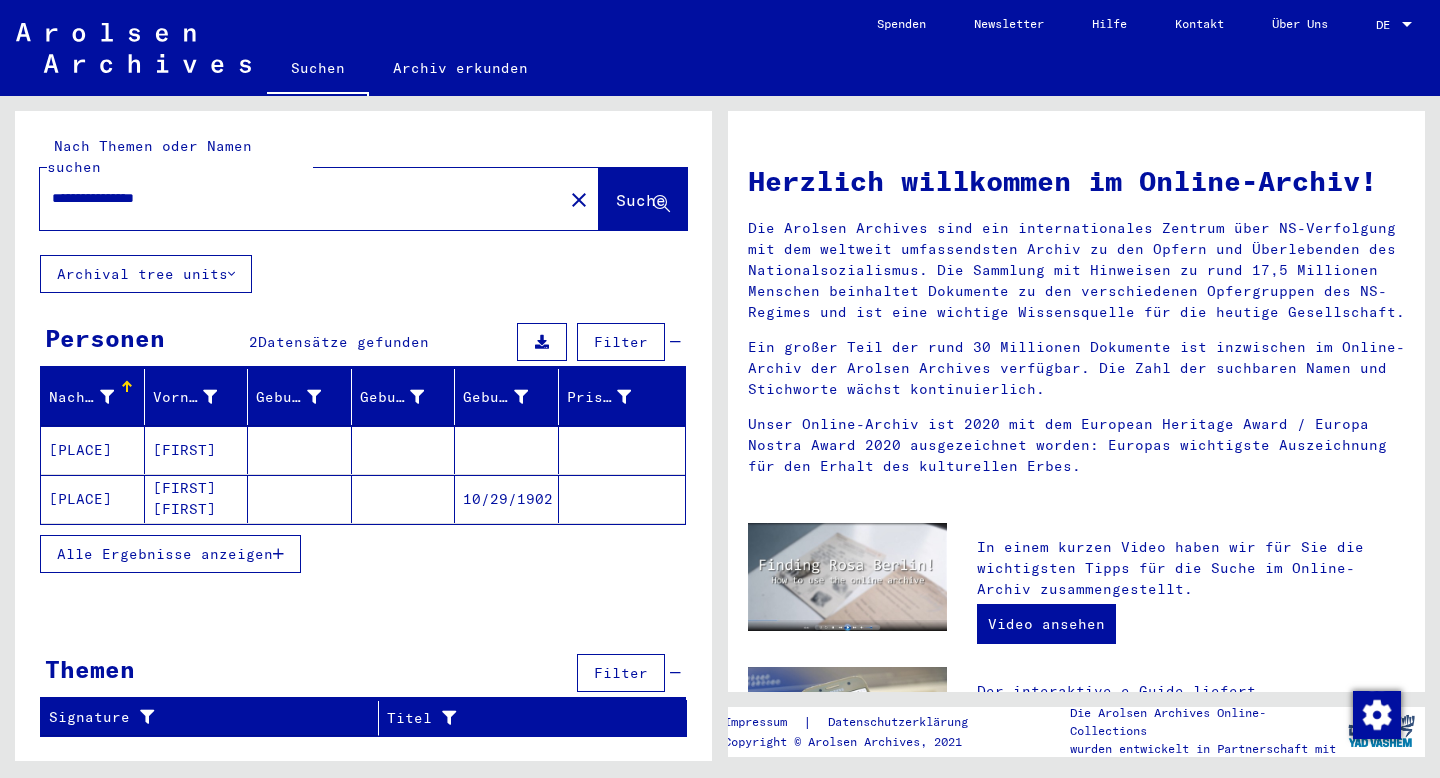 click on "[FIRST]" at bounding box center [197, 499] 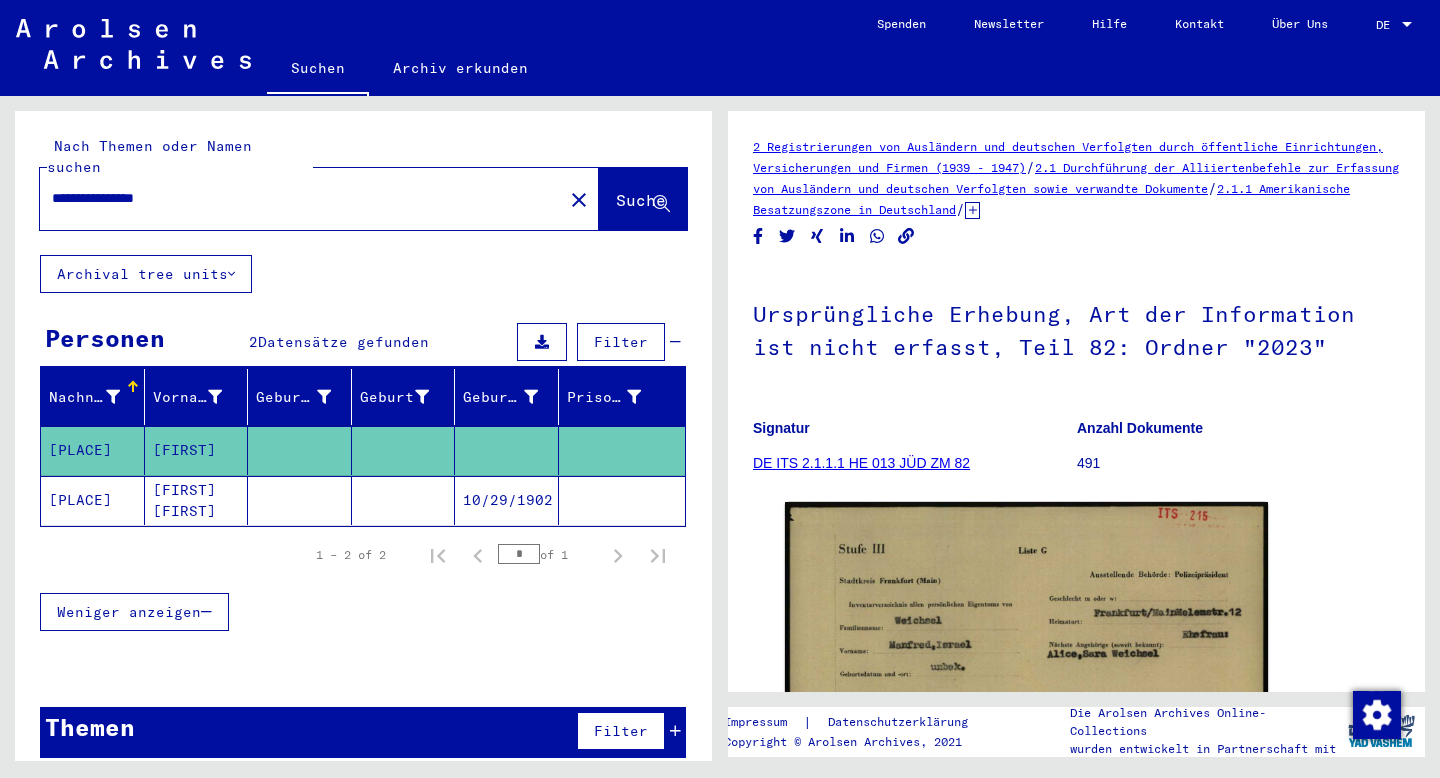 scroll, scrollTop: 0, scrollLeft: 0, axis: both 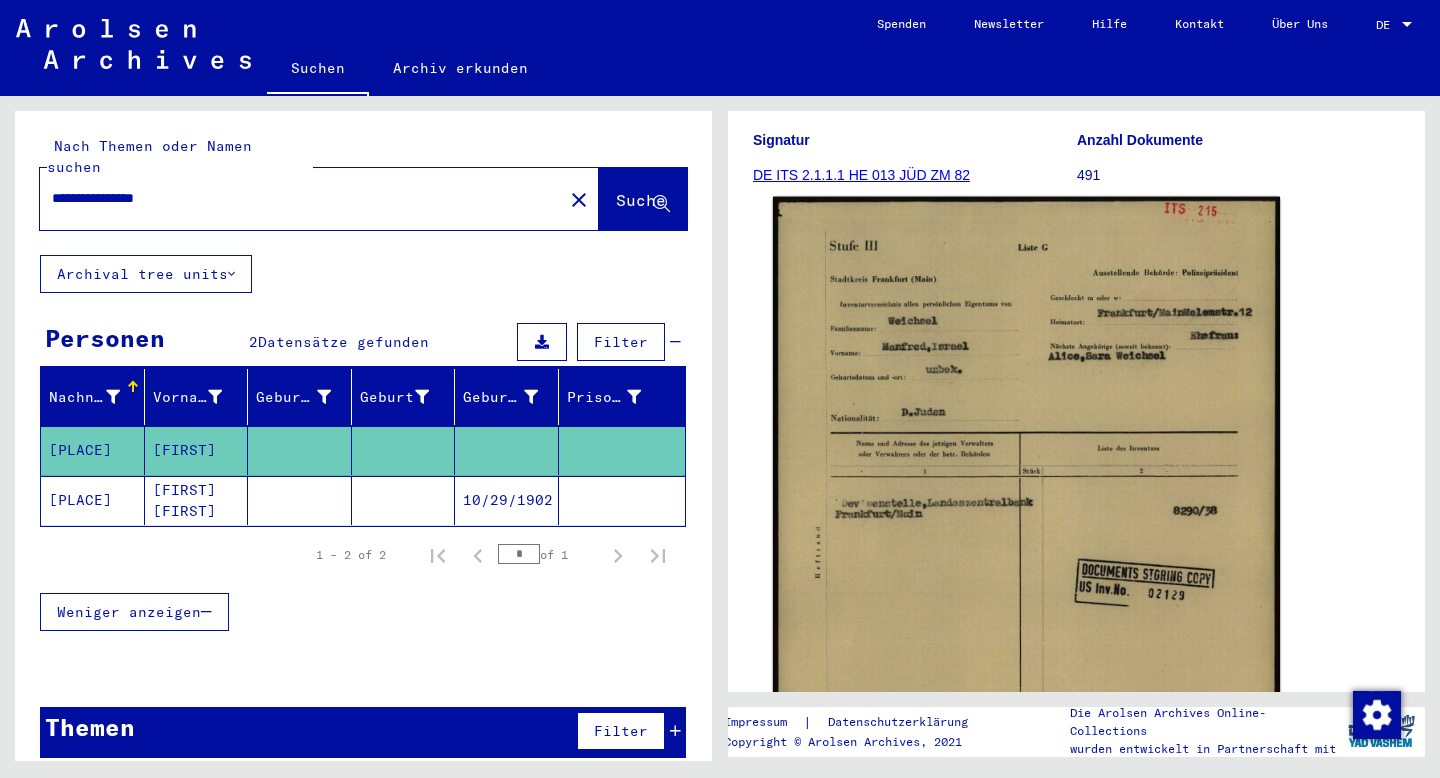 click 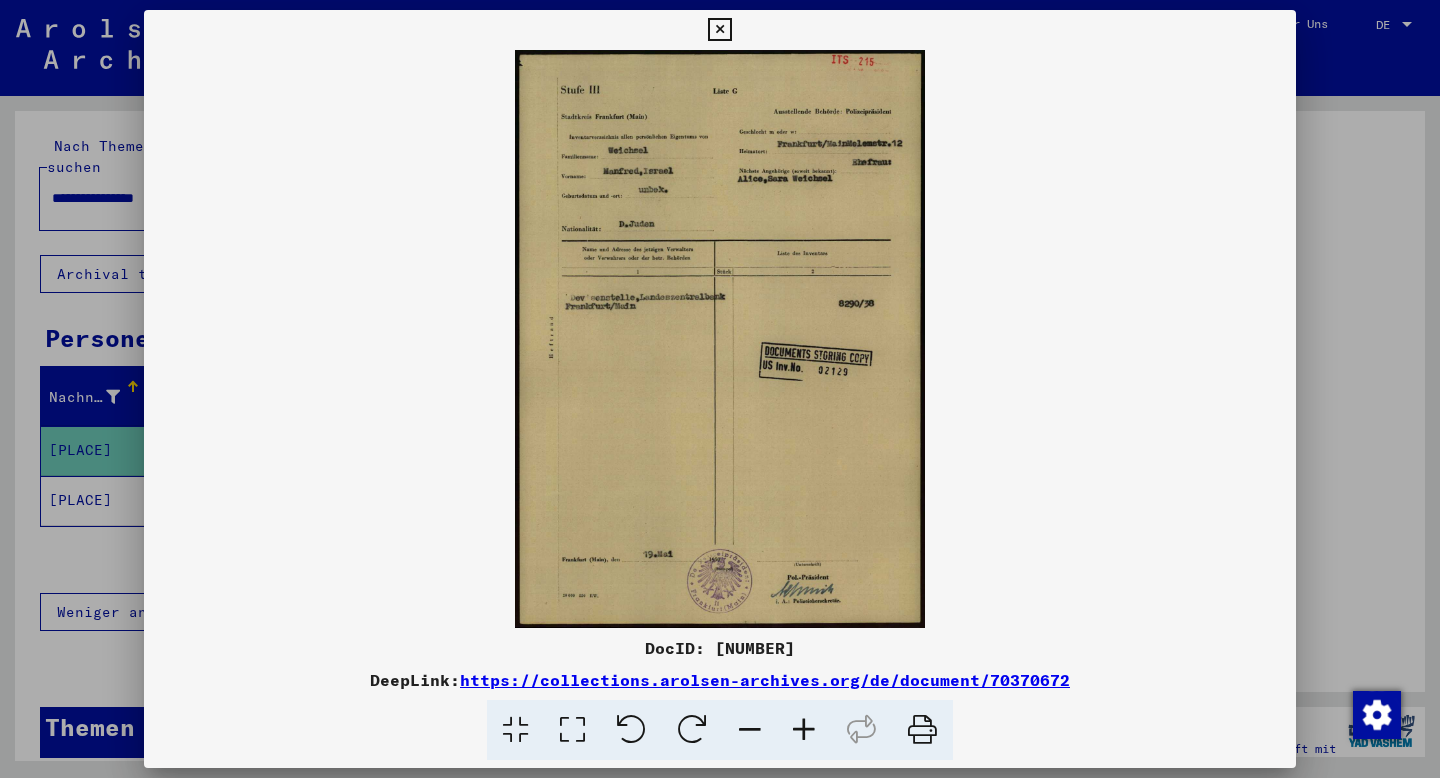 click at bounding box center (804, 730) 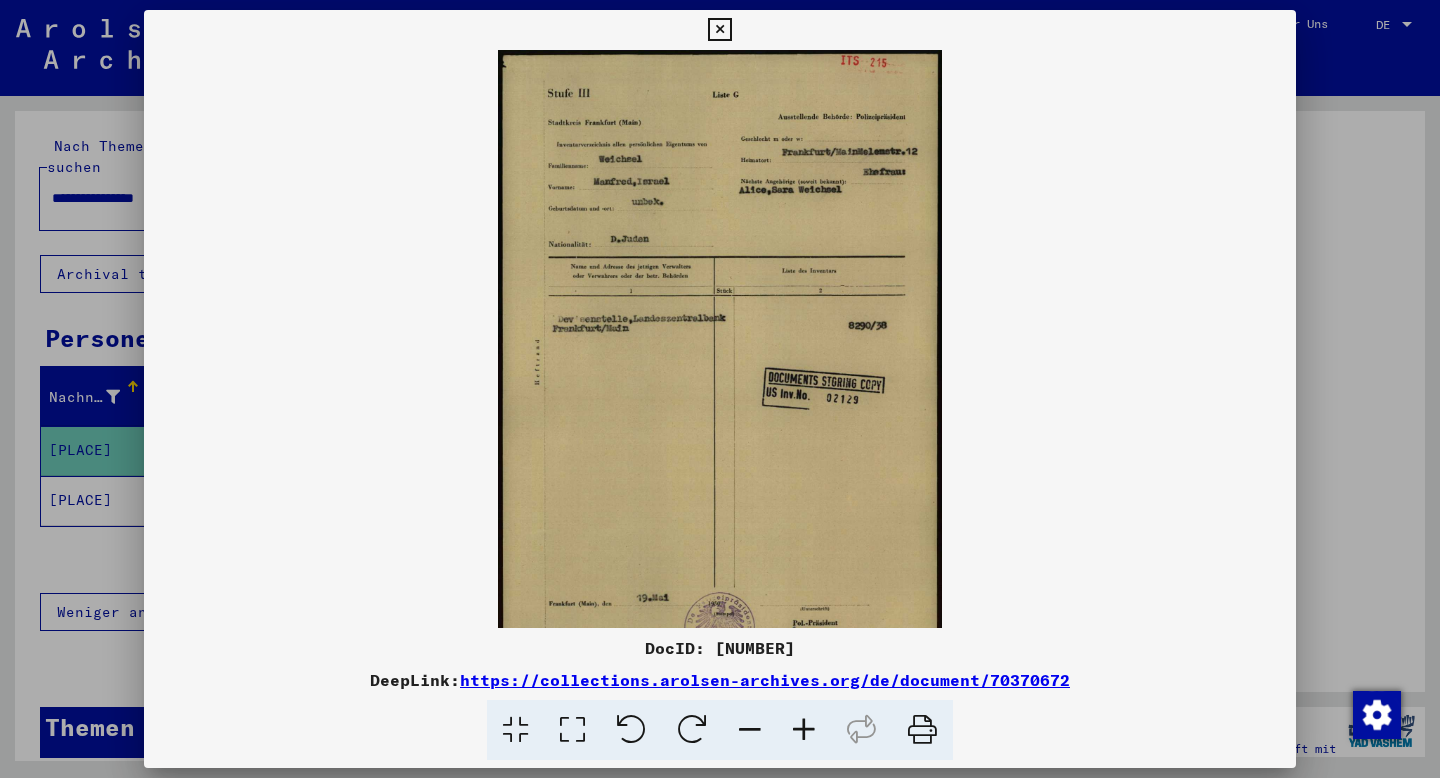 click at bounding box center [804, 730] 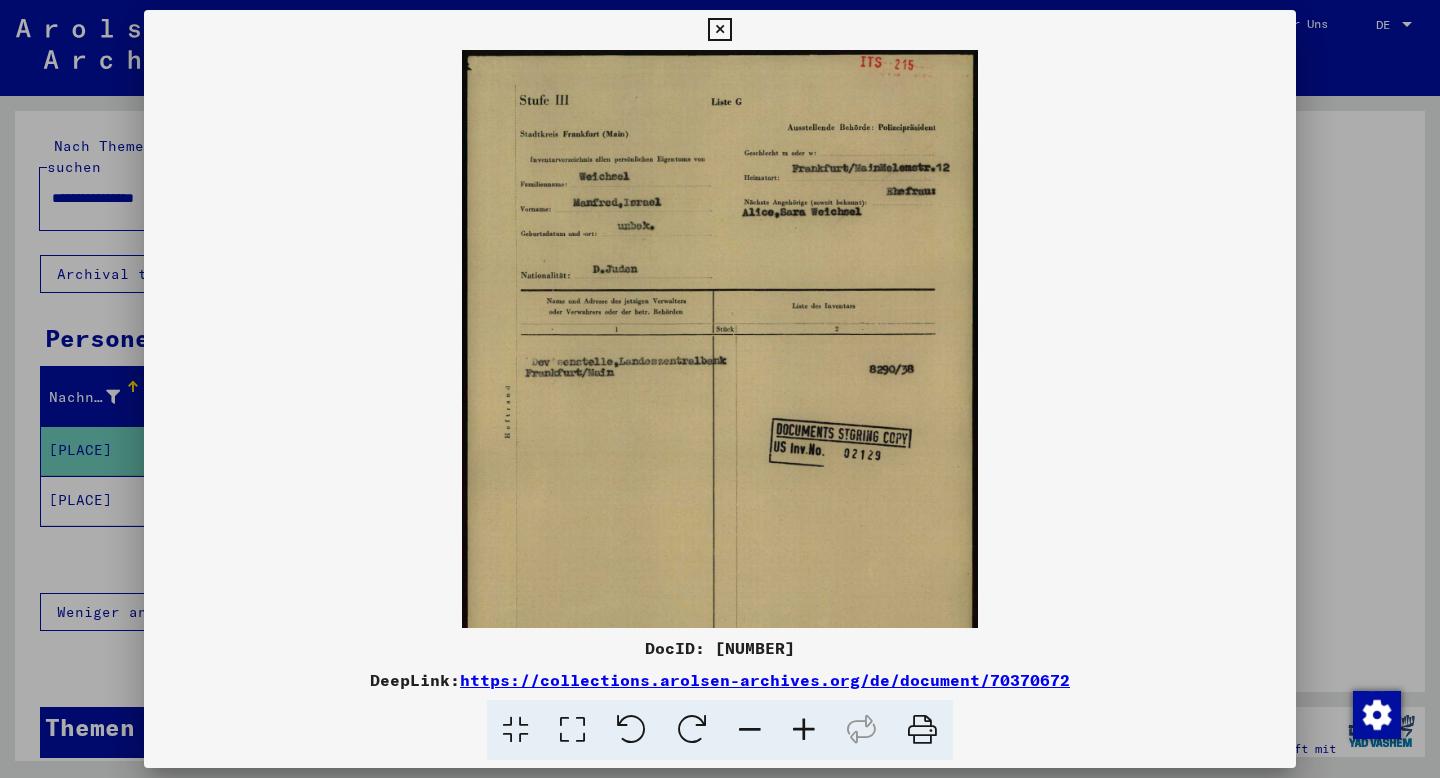click at bounding box center [804, 730] 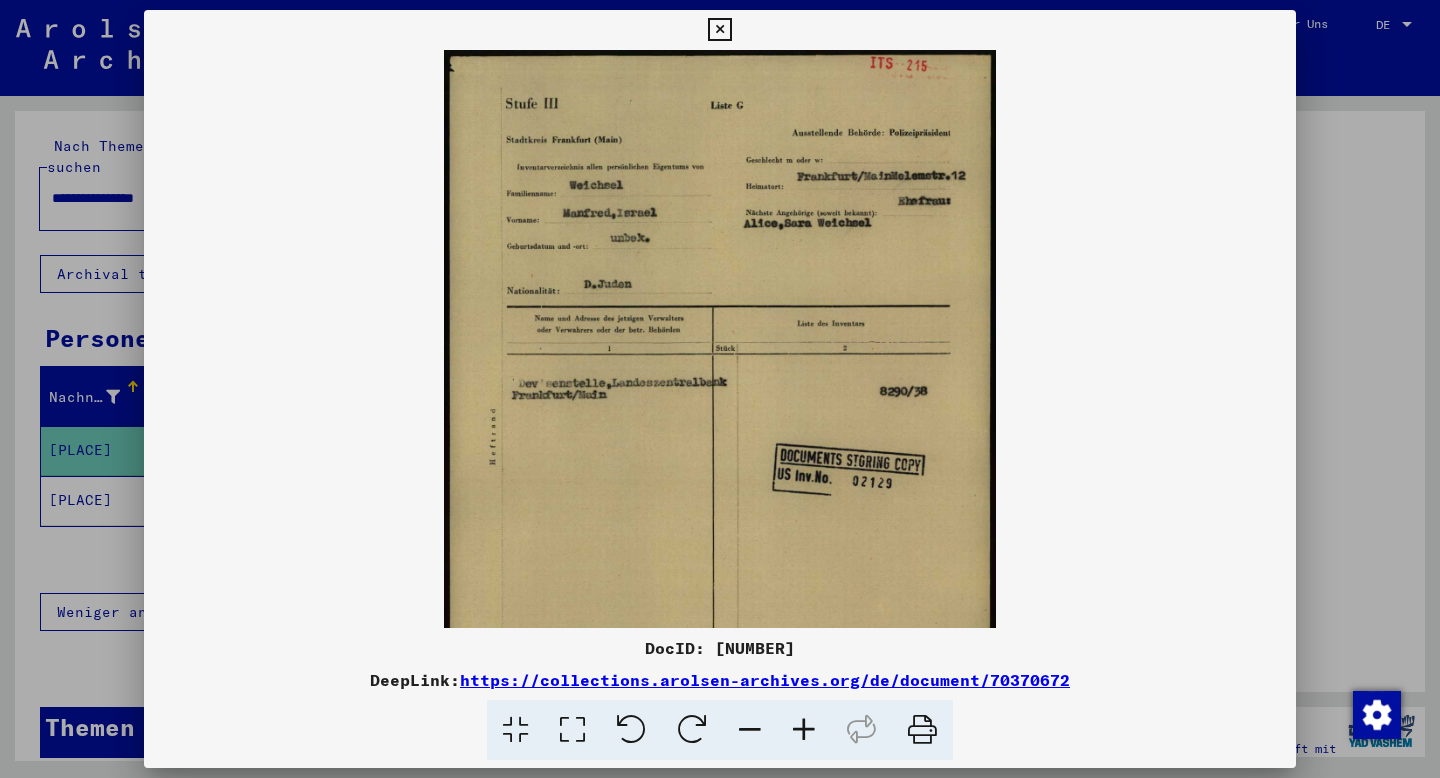 click at bounding box center (804, 730) 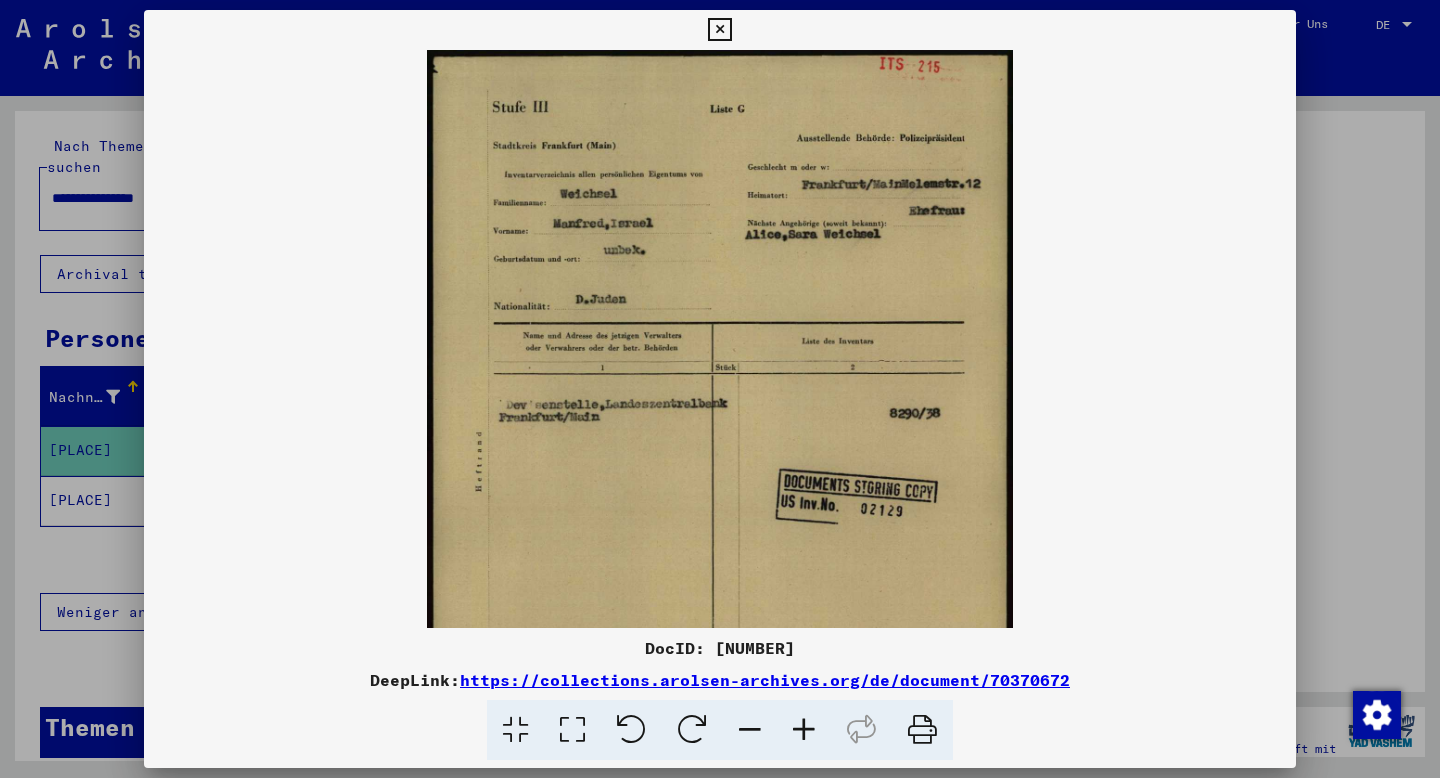 click at bounding box center (804, 730) 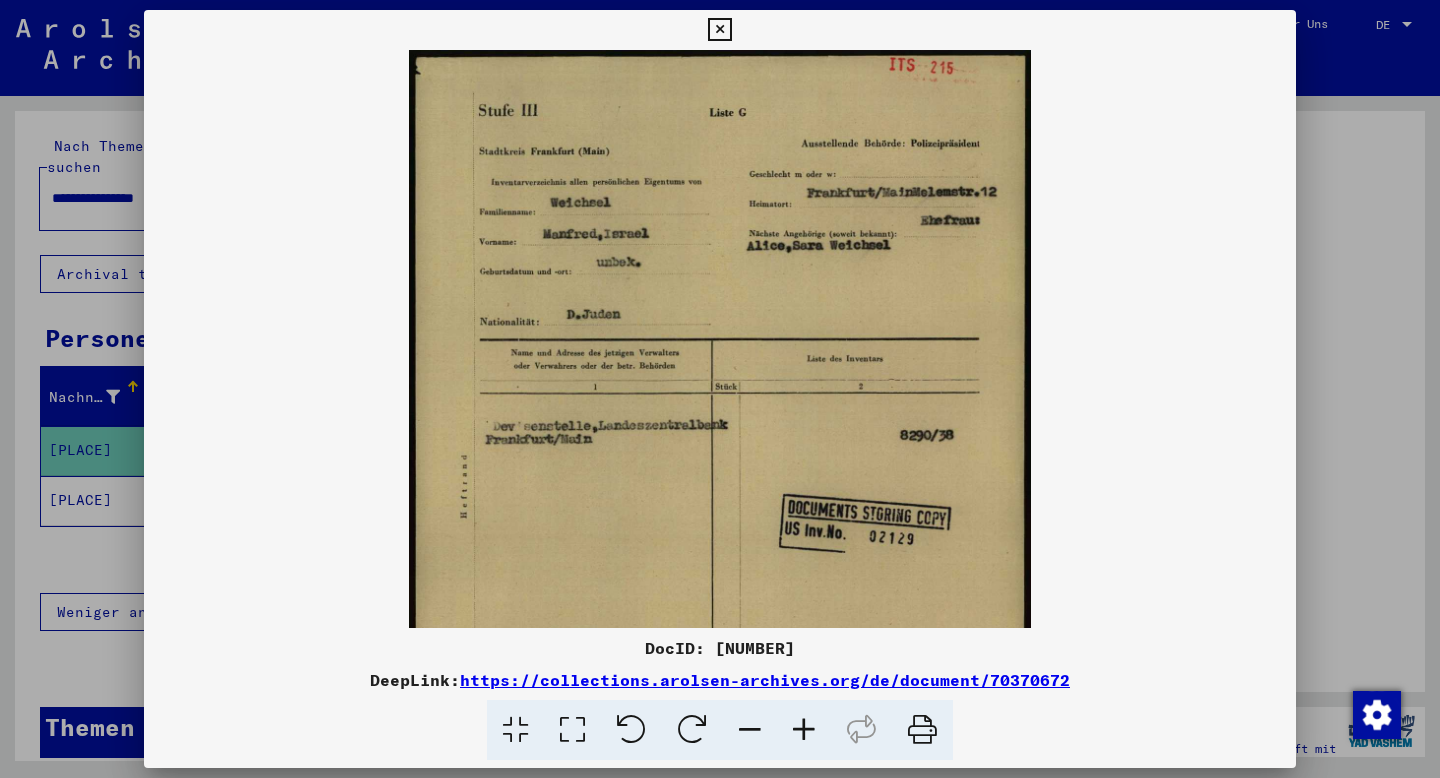 click at bounding box center [804, 730] 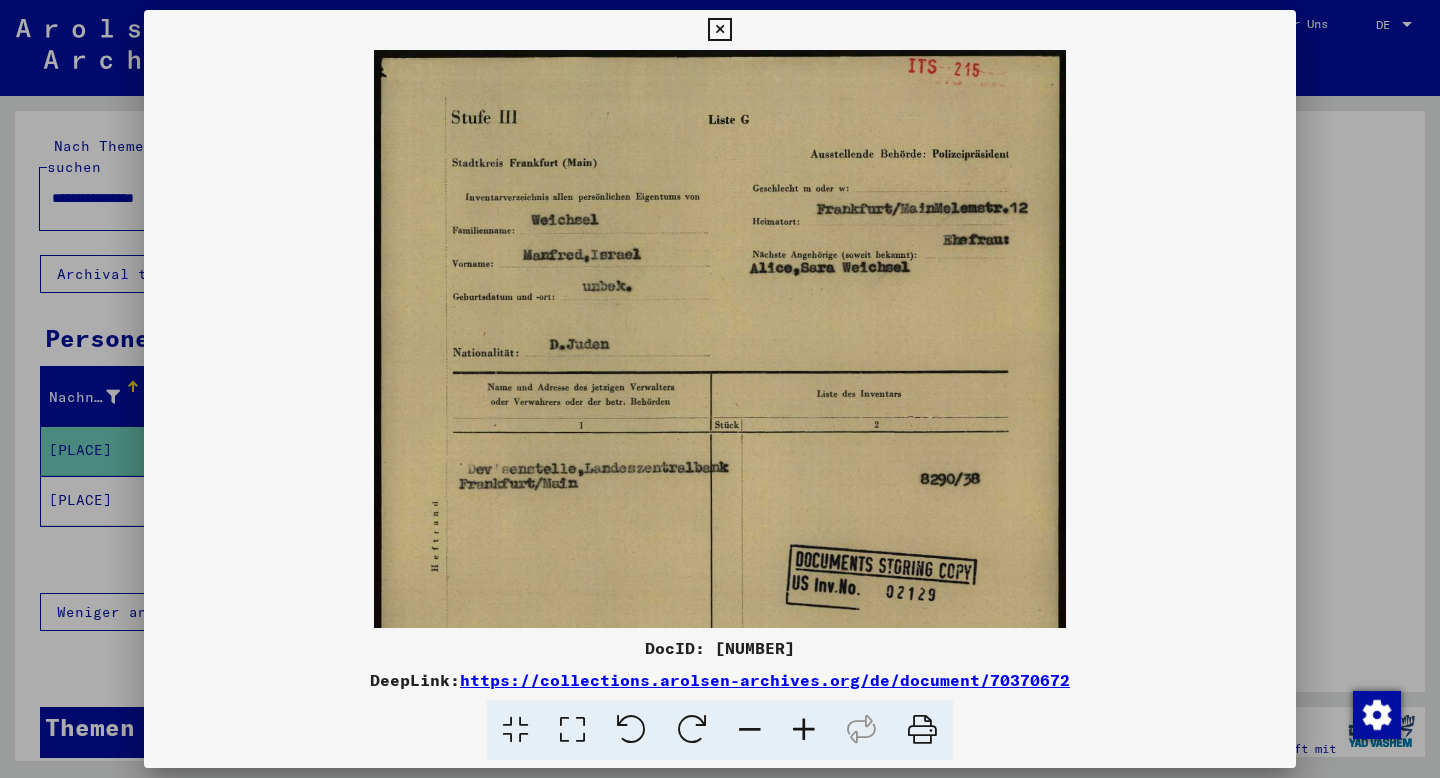click at bounding box center [804, 730] 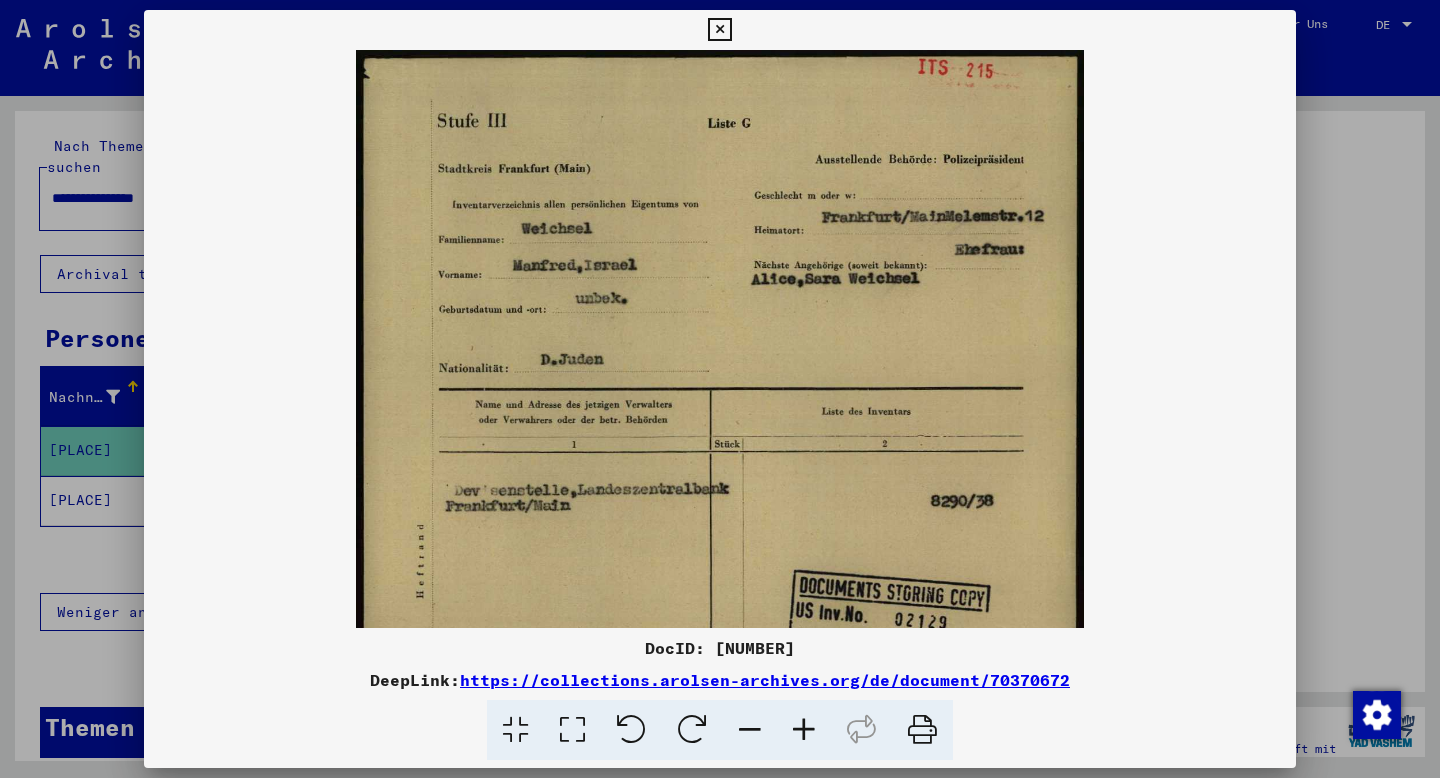click at bounding box center (804, 730) 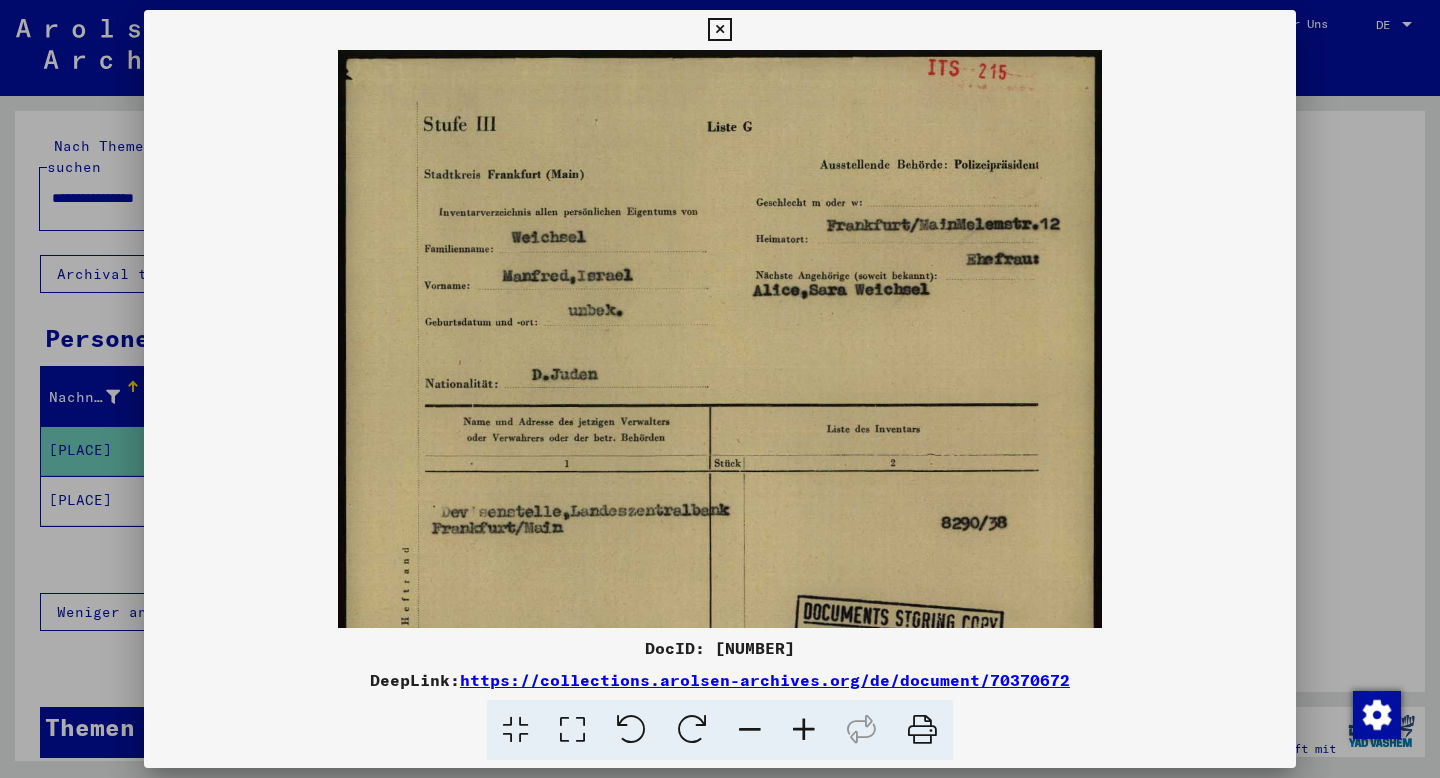 click at bounding box center (804, 730) 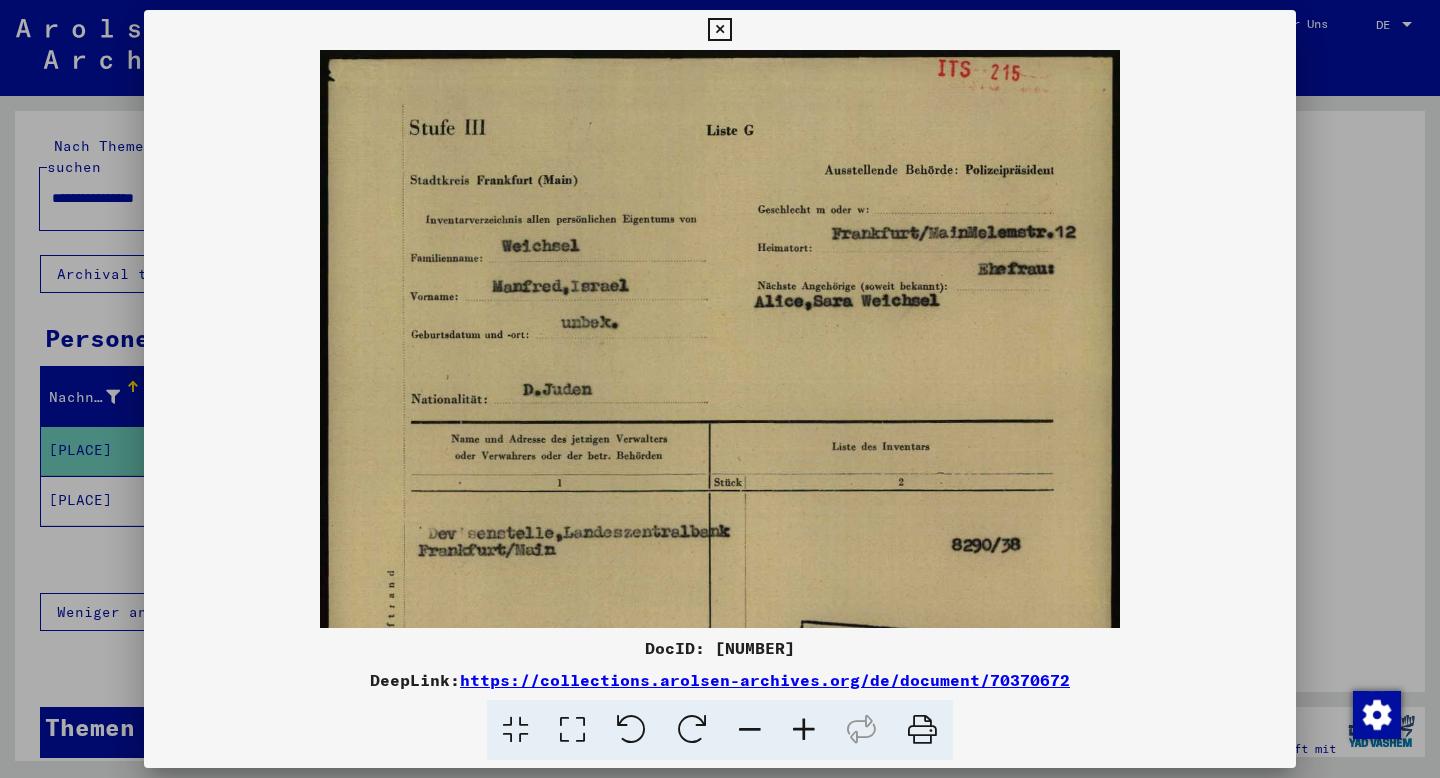 click at bounding box center [804, 730] 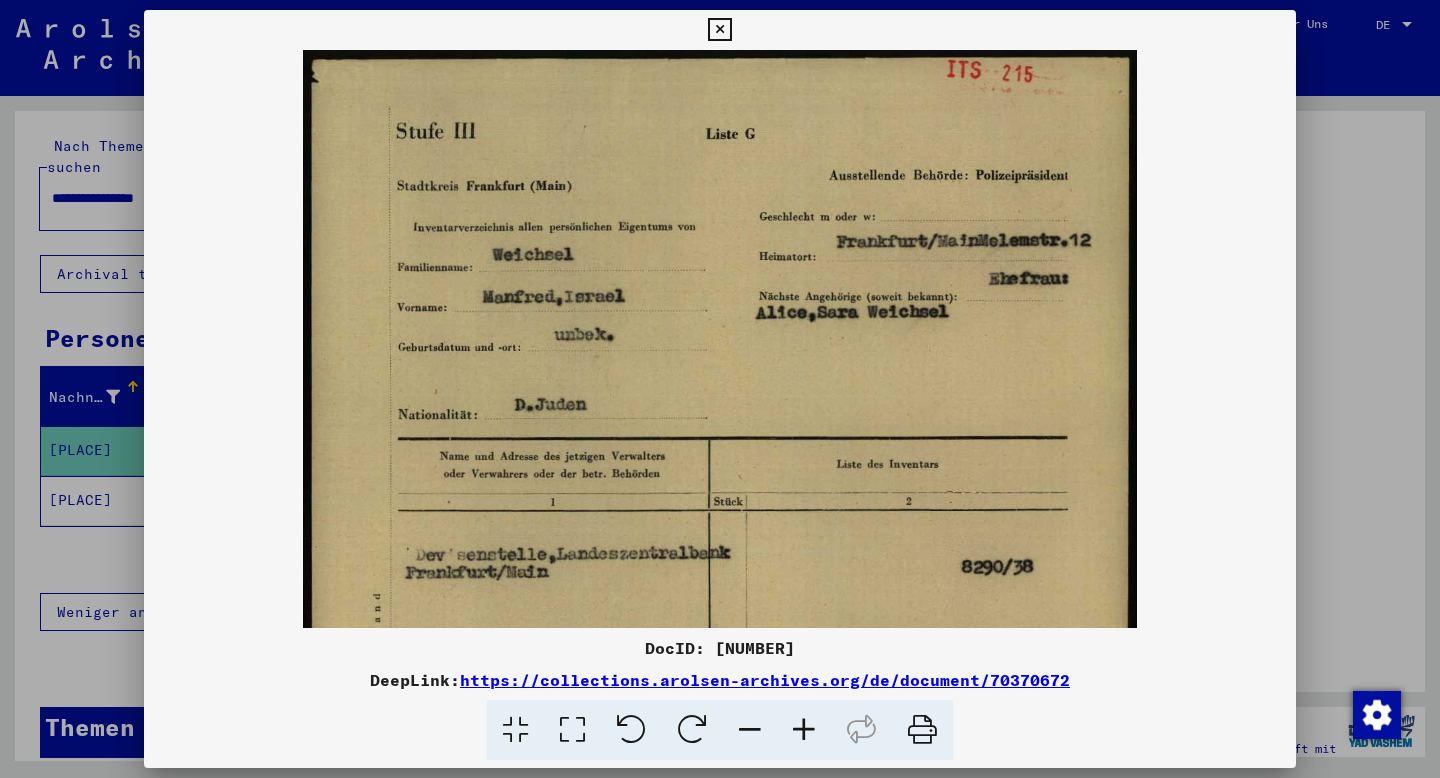 click at bounding box center [804, 730] 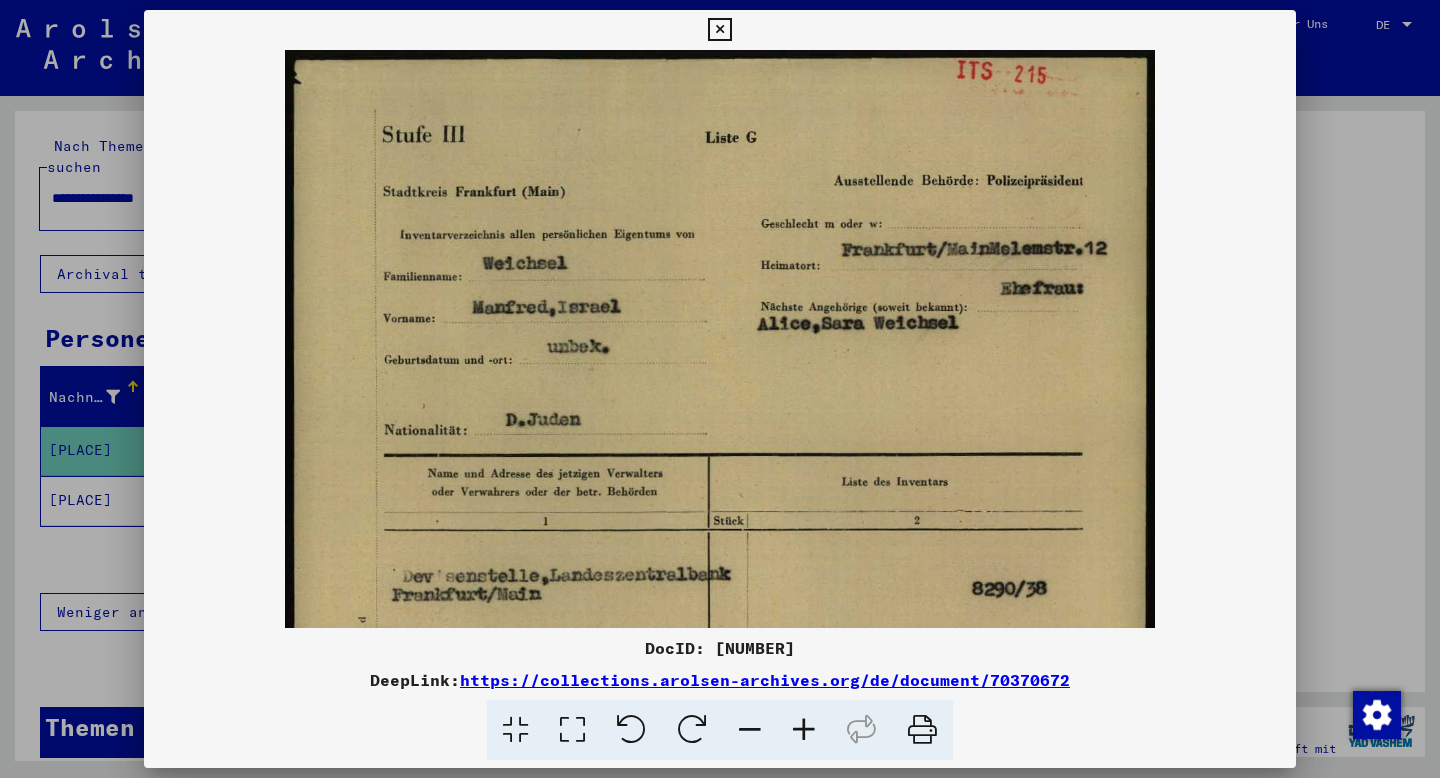 click at bounding box center (804, 730) 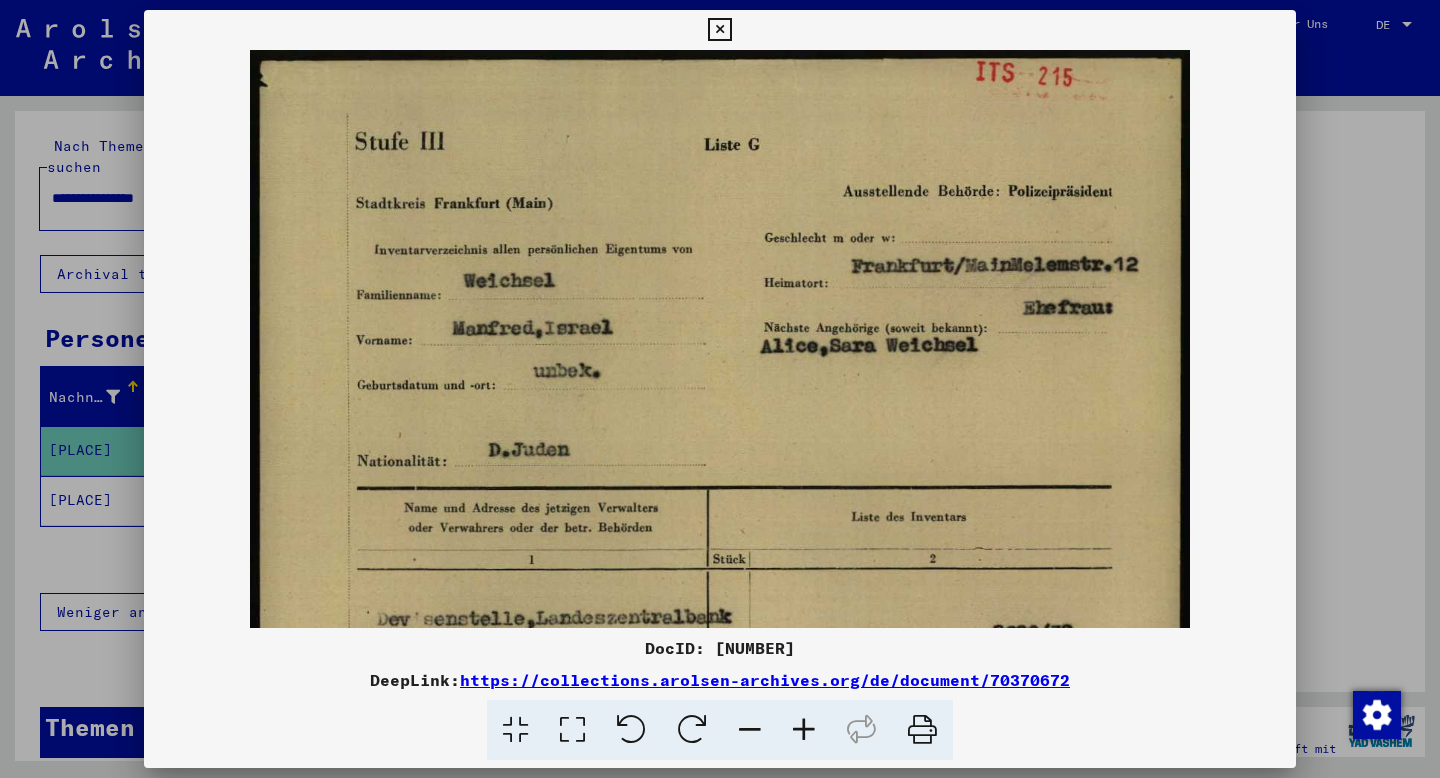 click at bounding box center [804, 730] 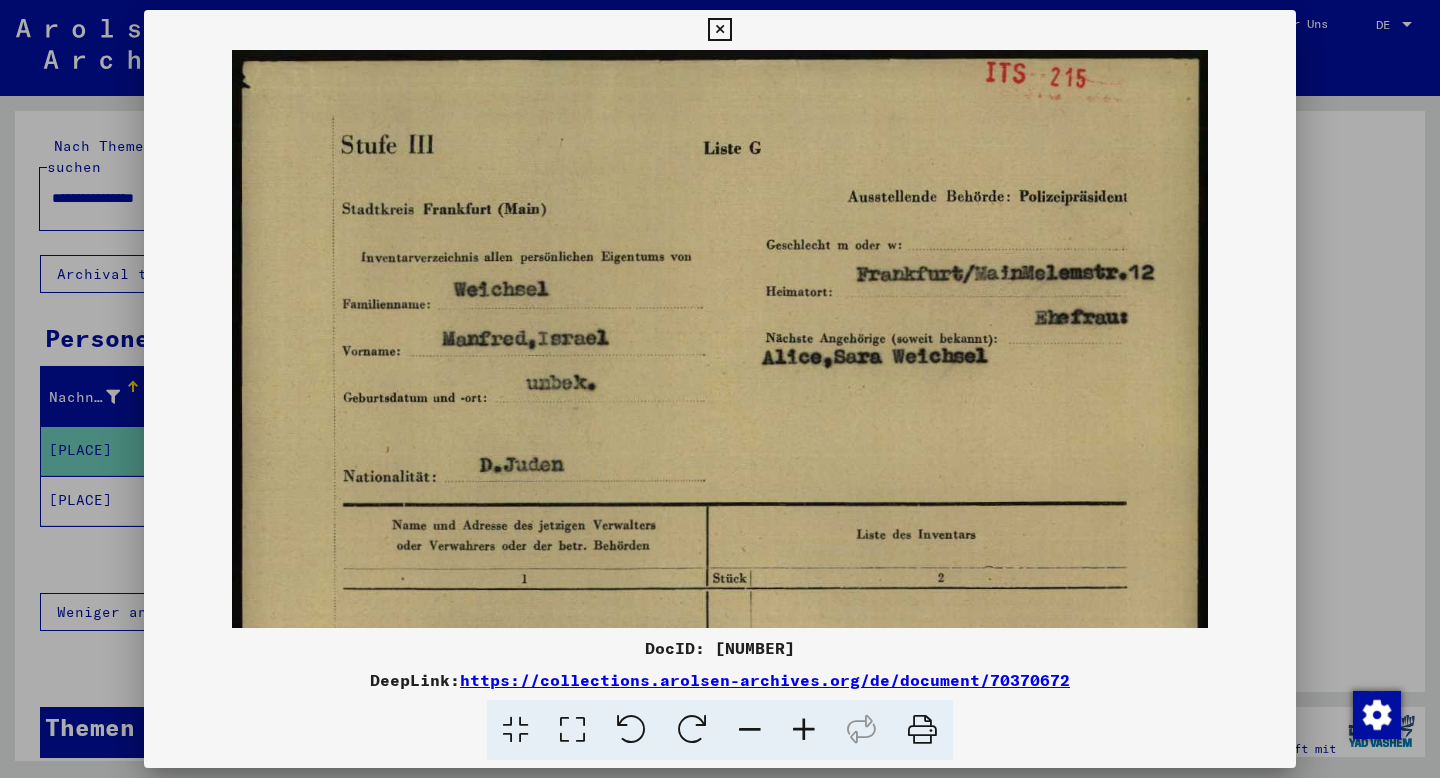 click at bounding box center (804, 730) 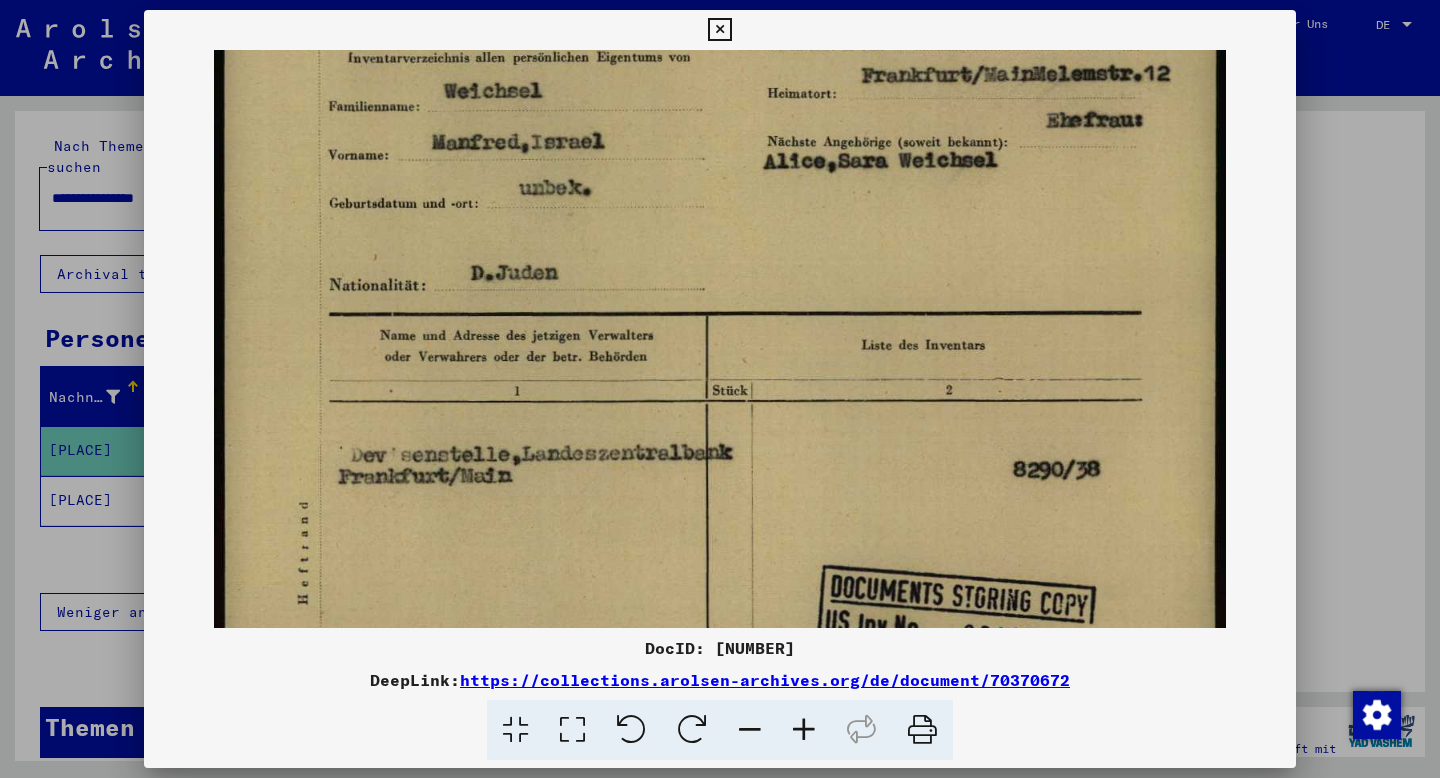 drag, startPoint x: 737, startPoint y: 512, endPoint x: 737, endPoint y: 307, distance: 205 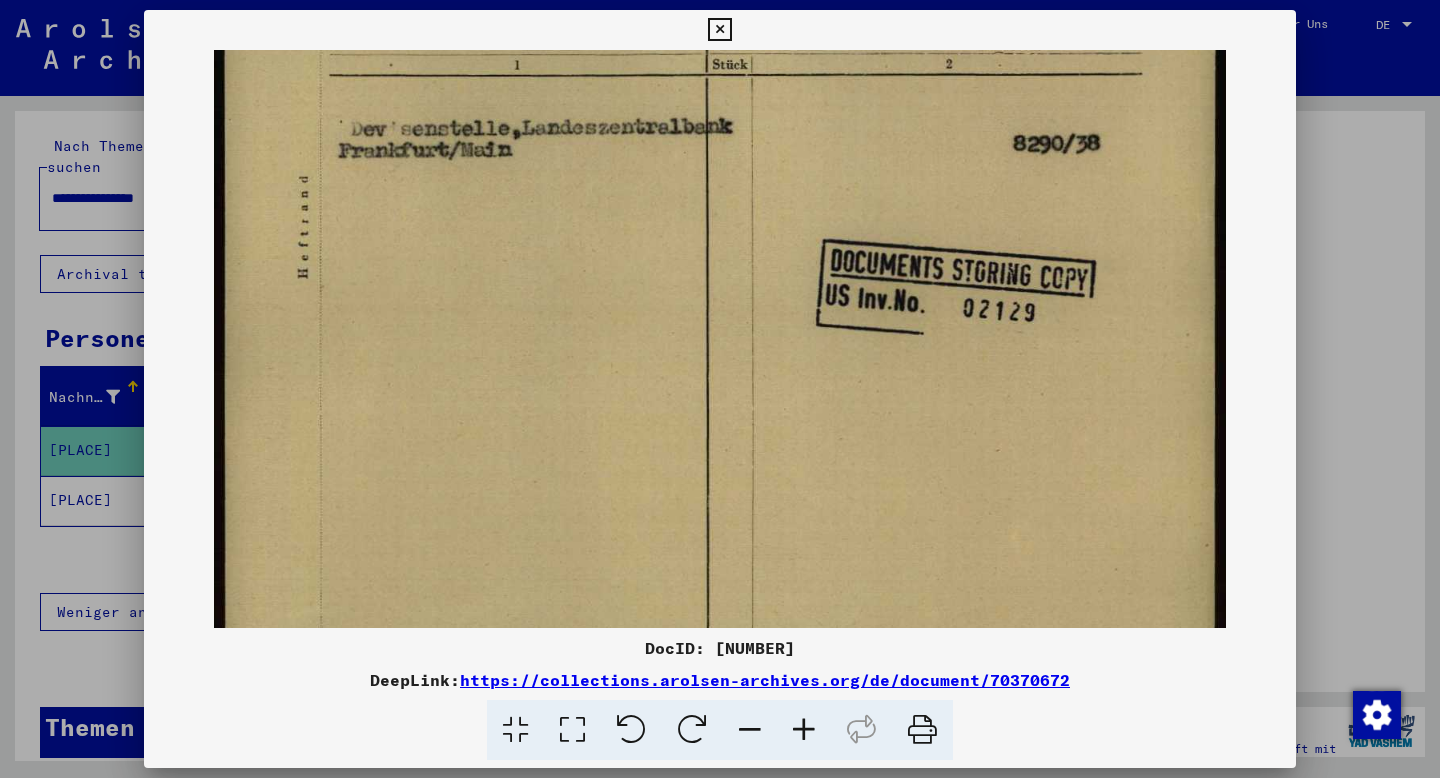 scroll, scrollTop: 539, scrollLeft: 0, axis: vertical 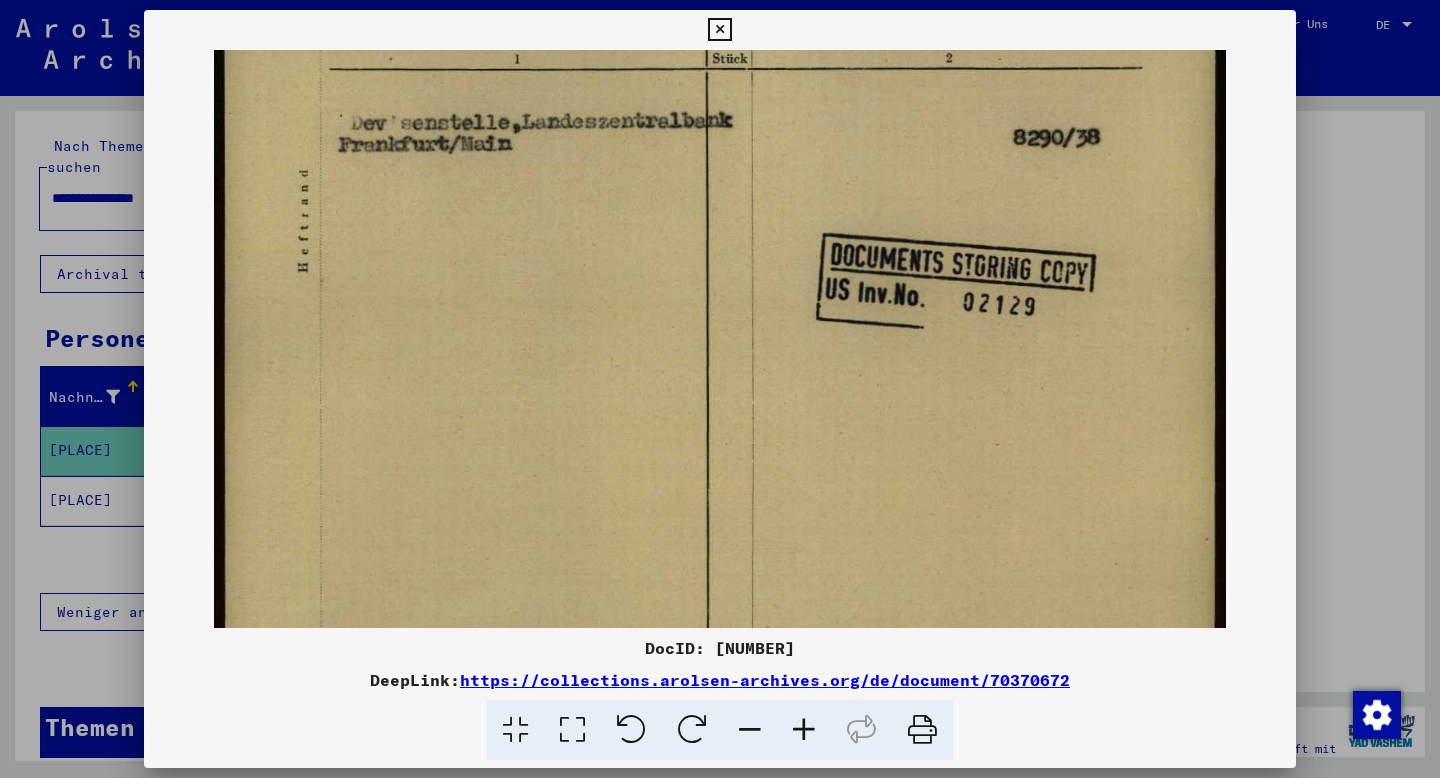 drag, startPoint x: 851, startPoint y: 401, endPoint x: 879, endPoint y: 68, distance: 334.1751 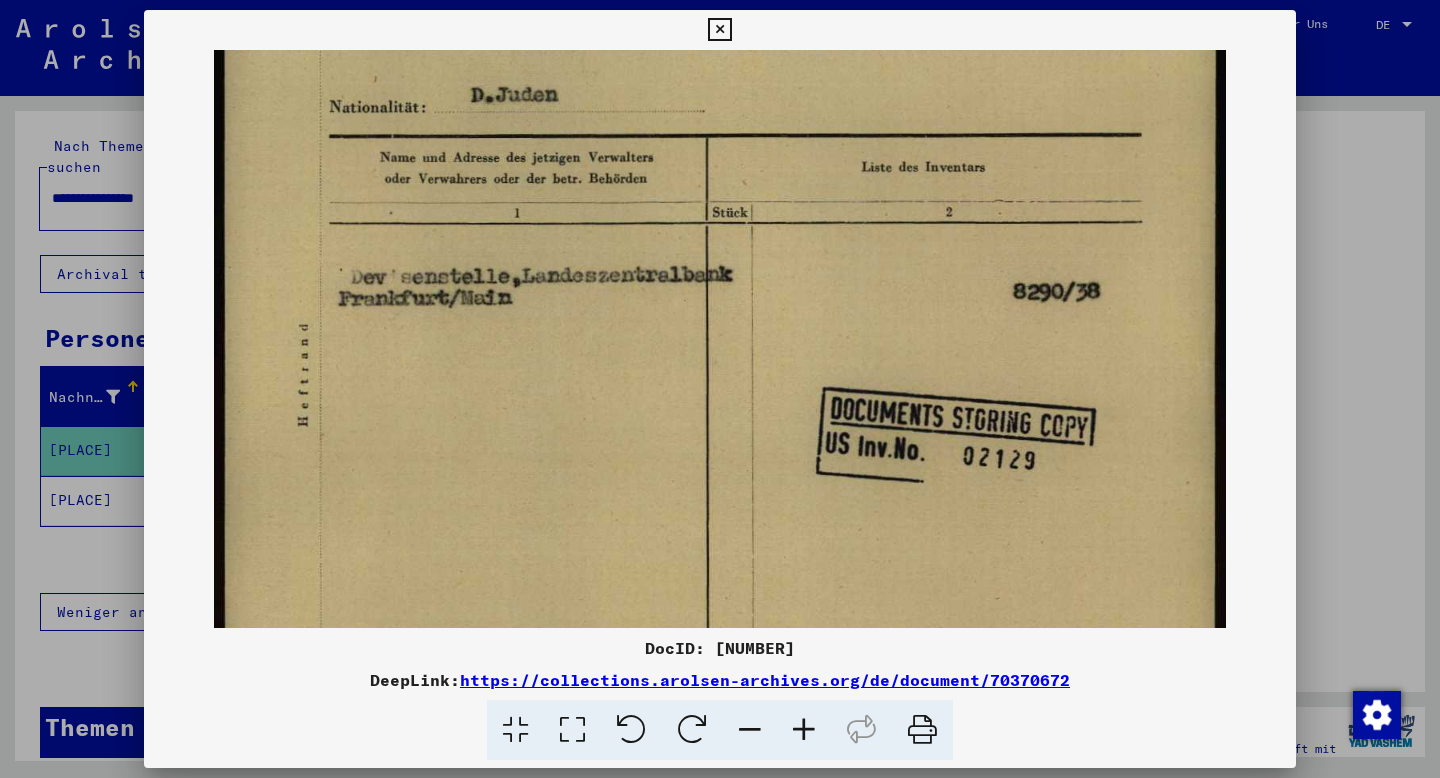 drag, startPoint x: 718, startPoint y: 417, endPoint x: 713, endPoint y: 438, distance: 21.587032 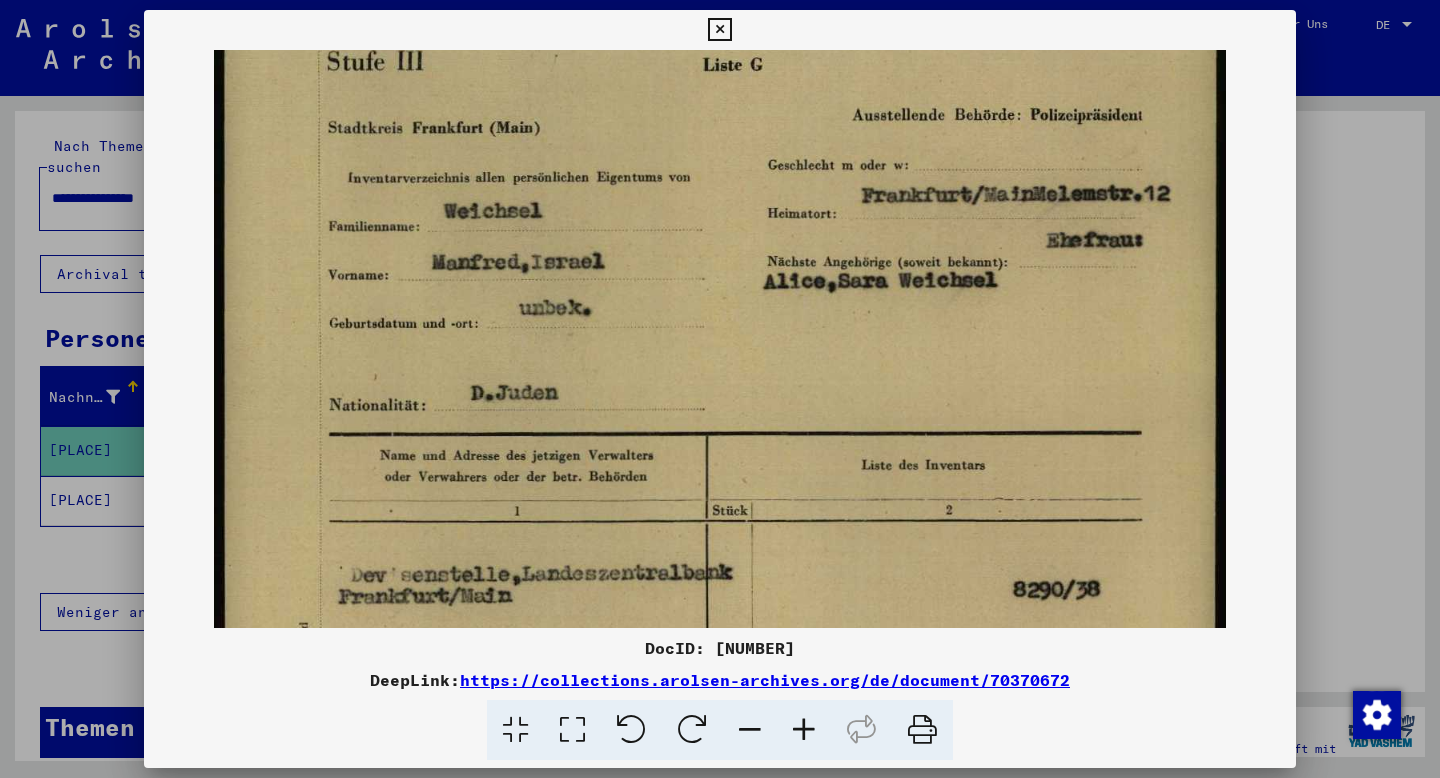 drag, startPoint x: 673, startPoint y: 191, endPoint x: 650, endPoint y: 487, distance: 296.89224 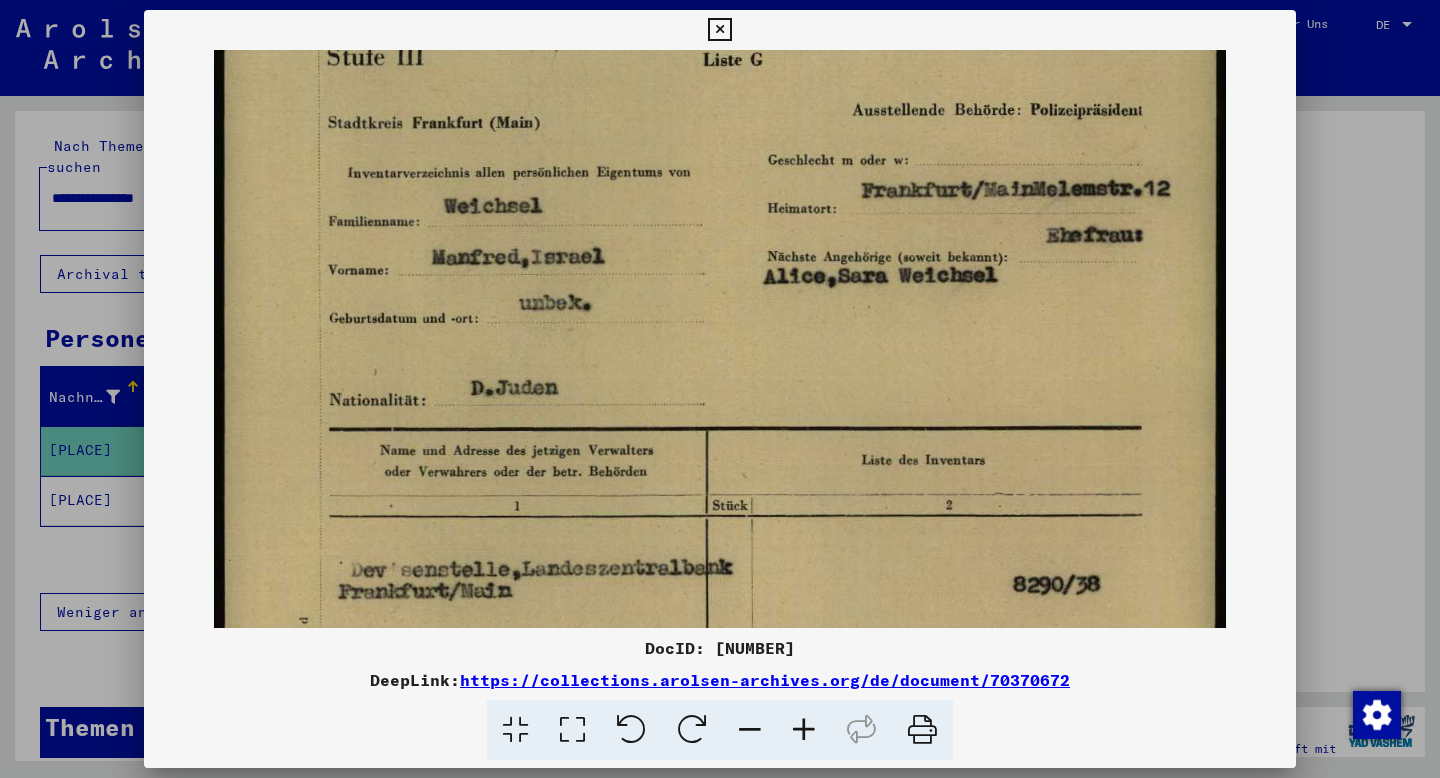 click at bounding box center (719, 30) 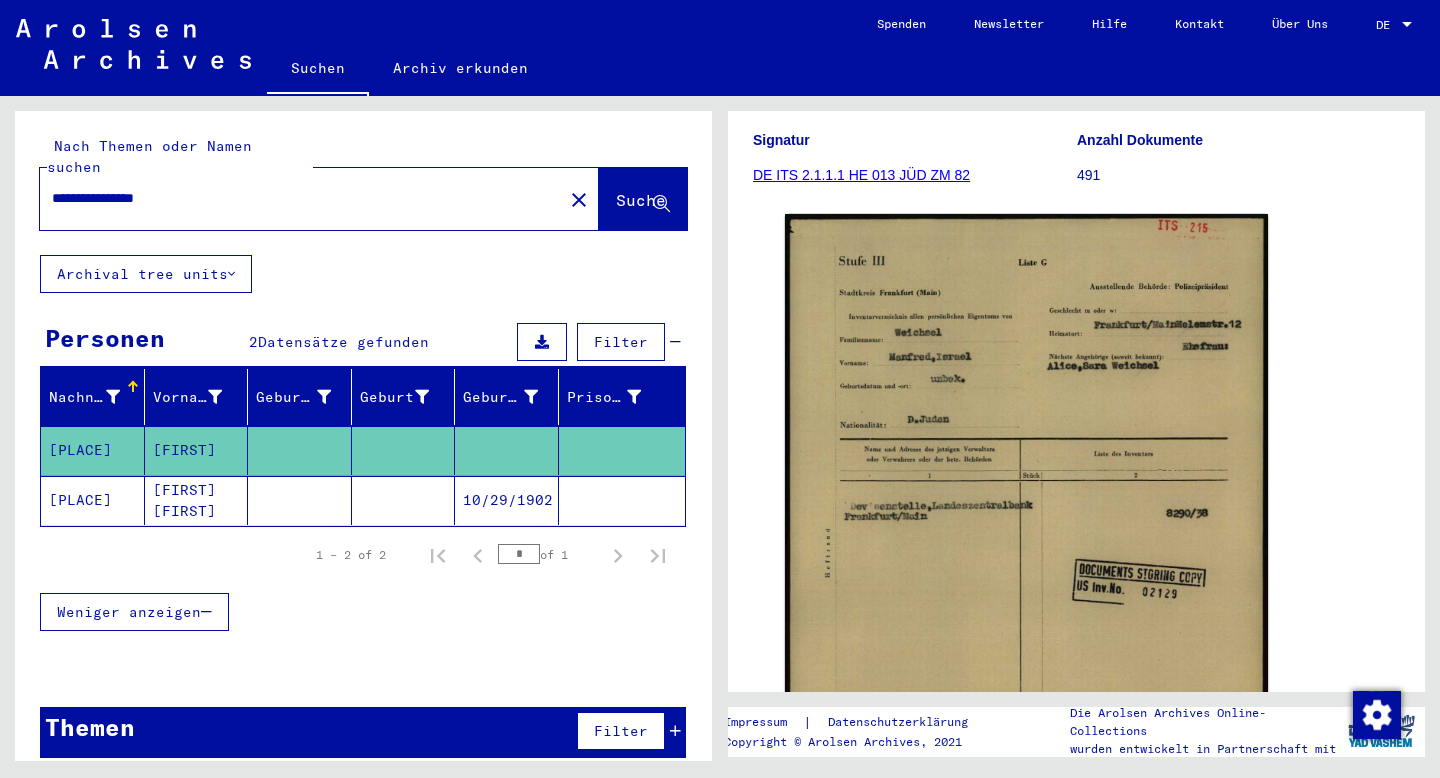 click on "[FIRST] [FIRST]" 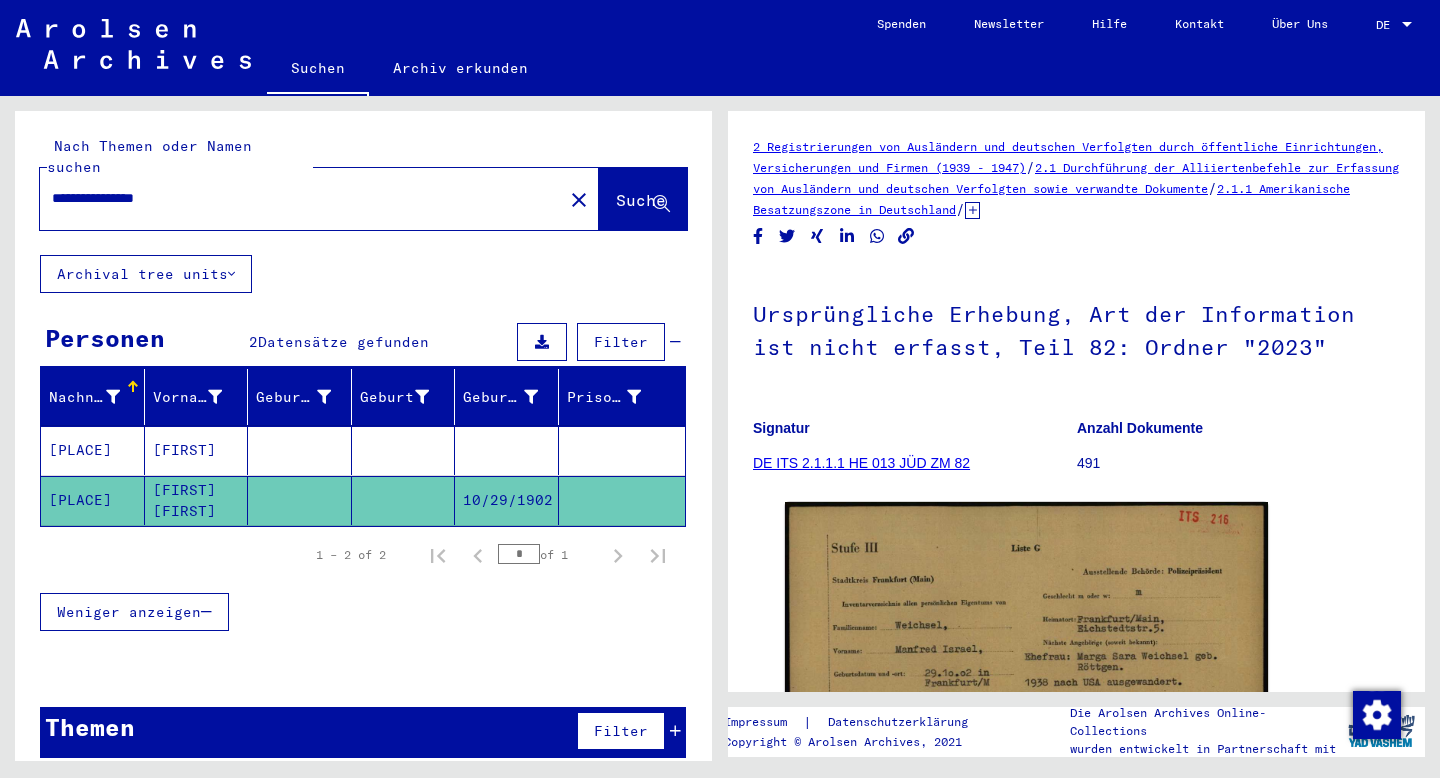 scroll, scrollTop: 0, scrollLeft: 0, axis: both 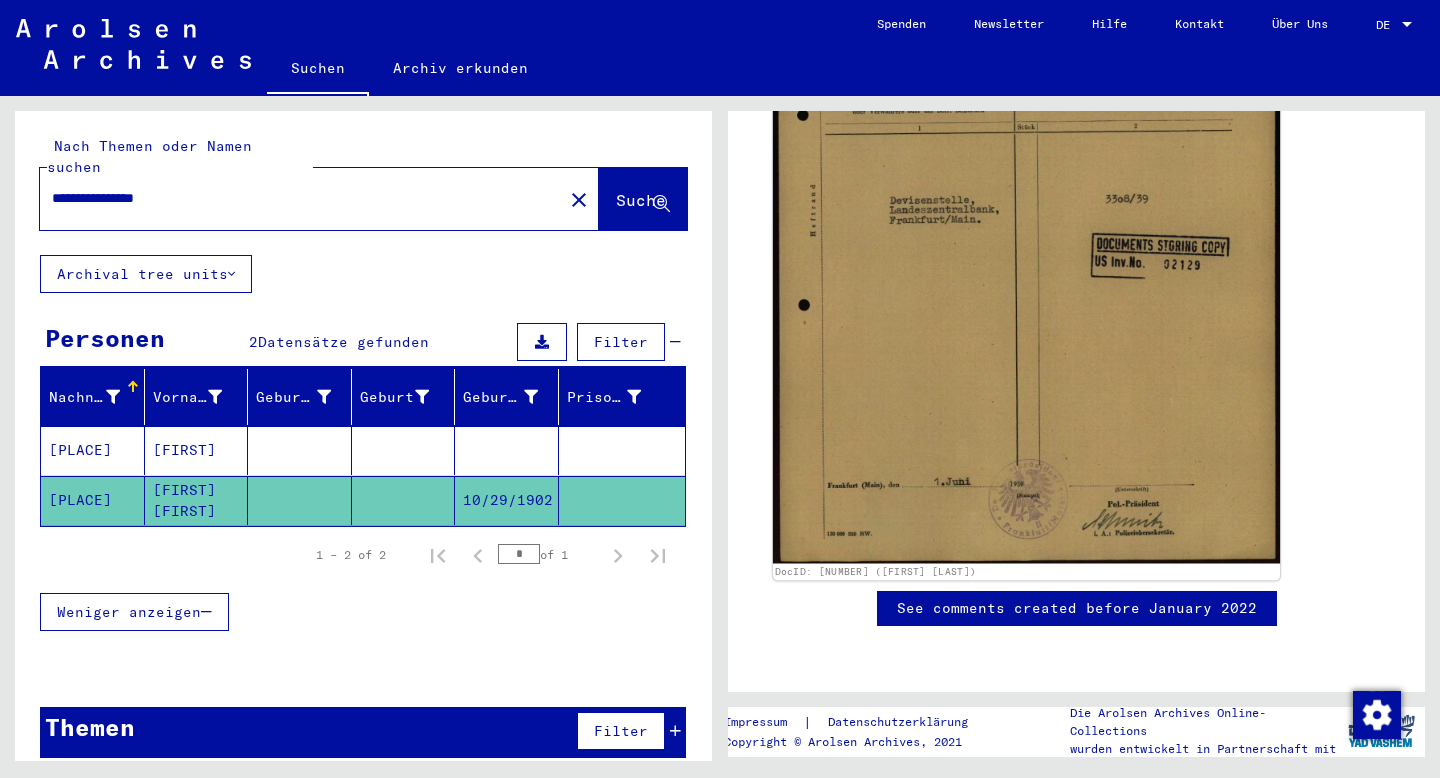 click 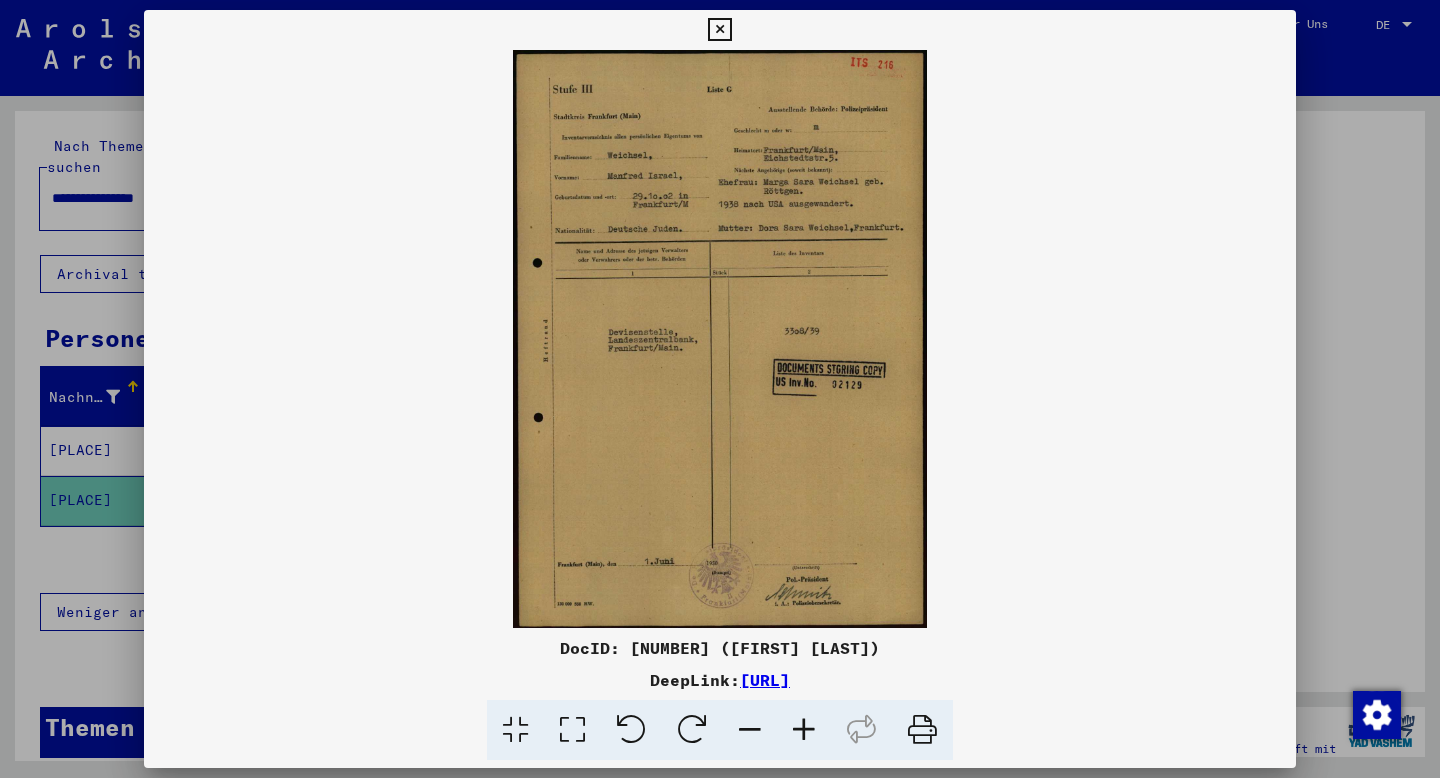 click at bounding box center [804, 730] 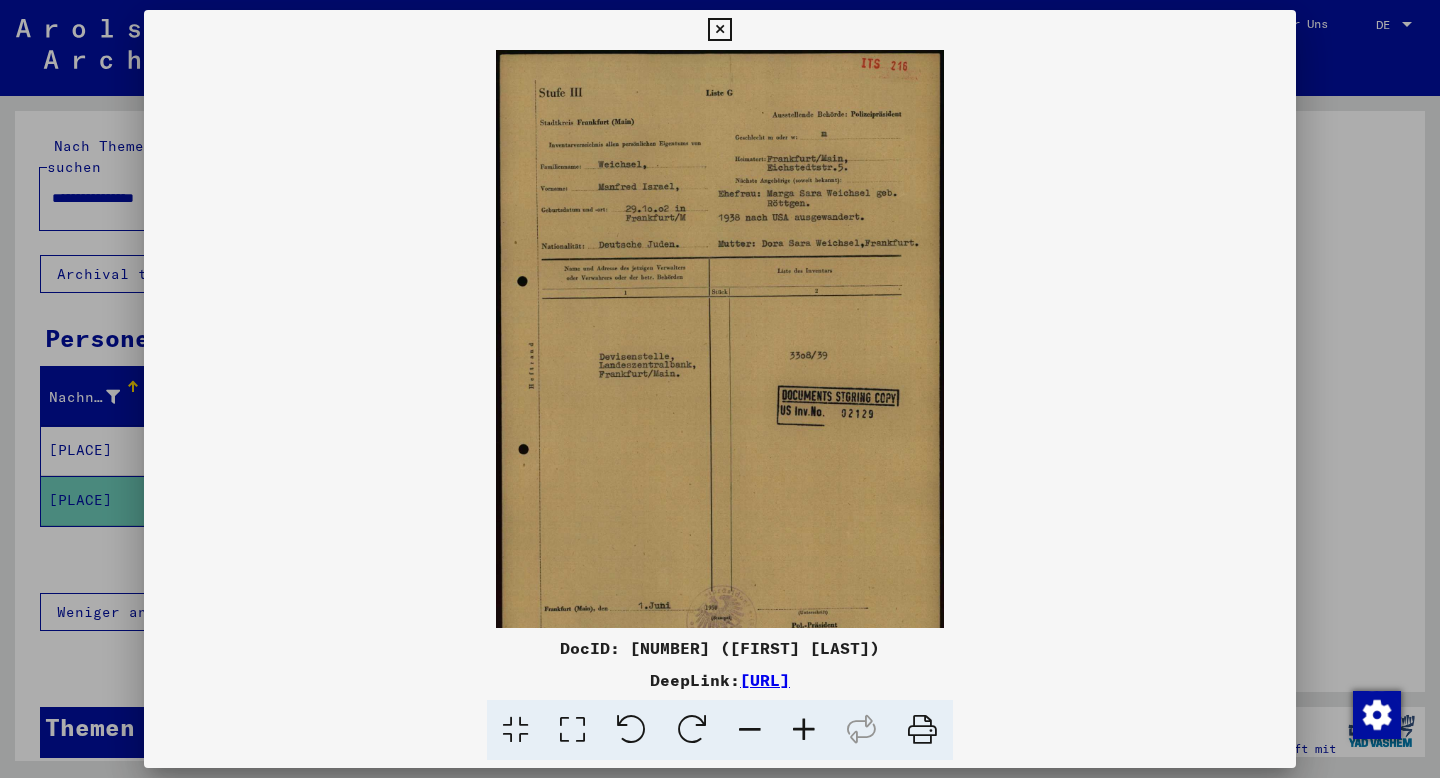 click at bounding box center [804, 730] 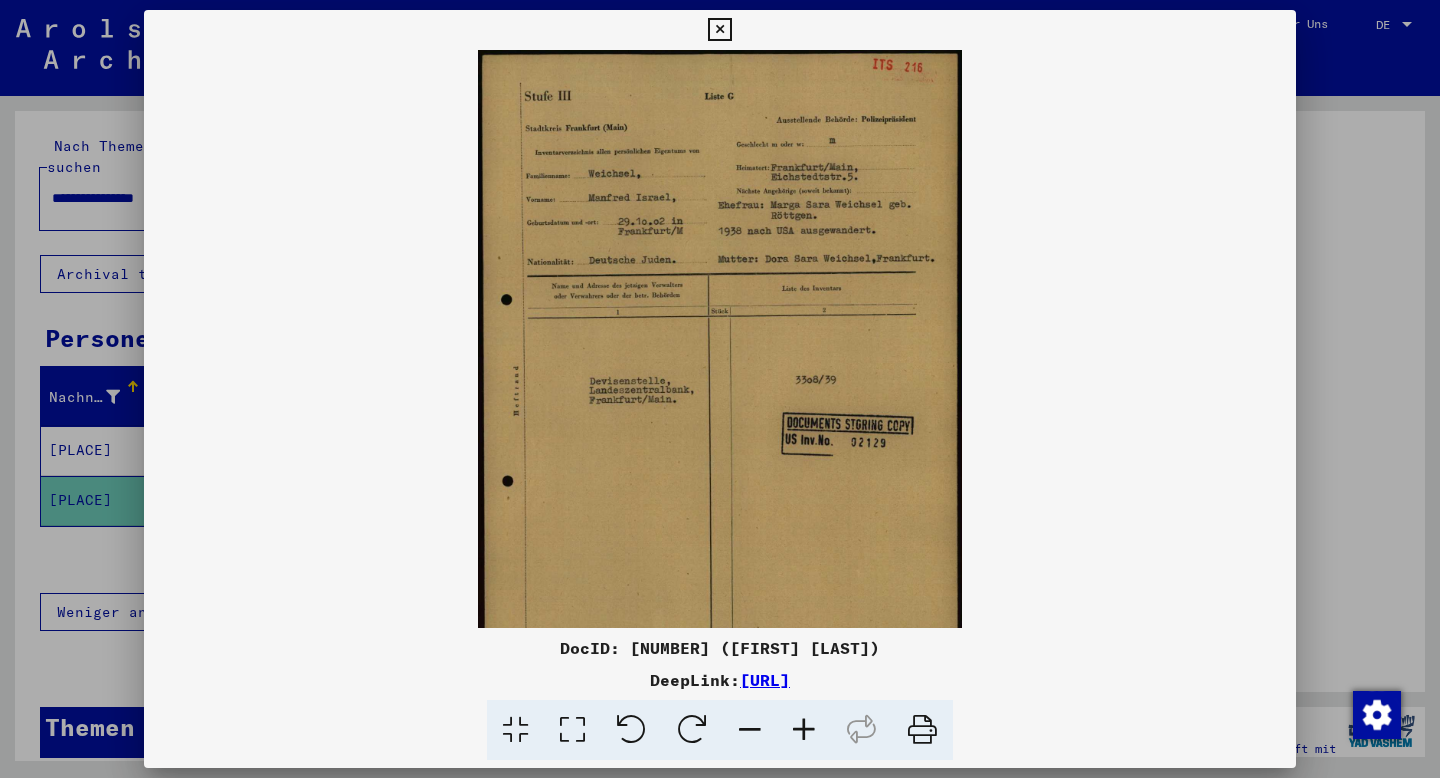 click at bounding box center (804, 730) 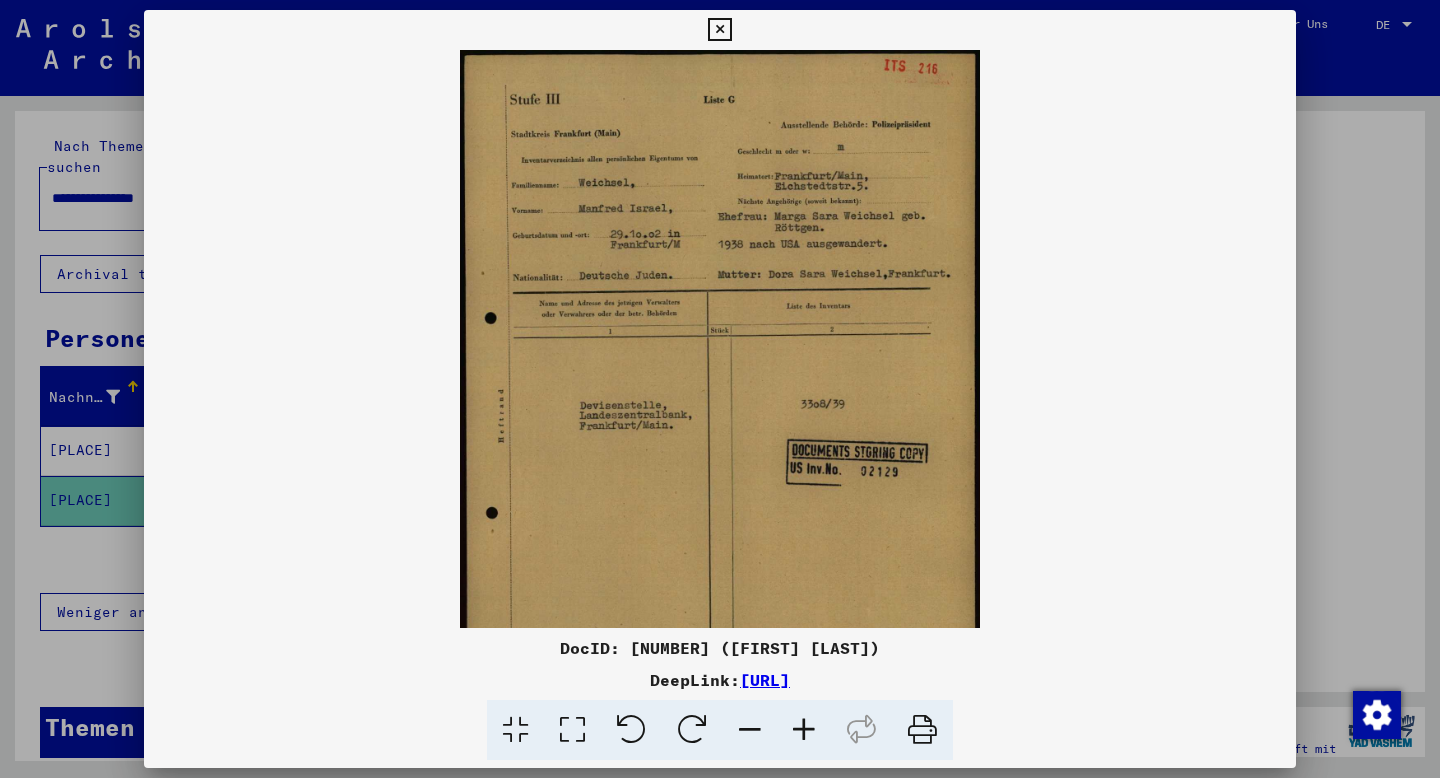 click at bounding box center (804, 730) 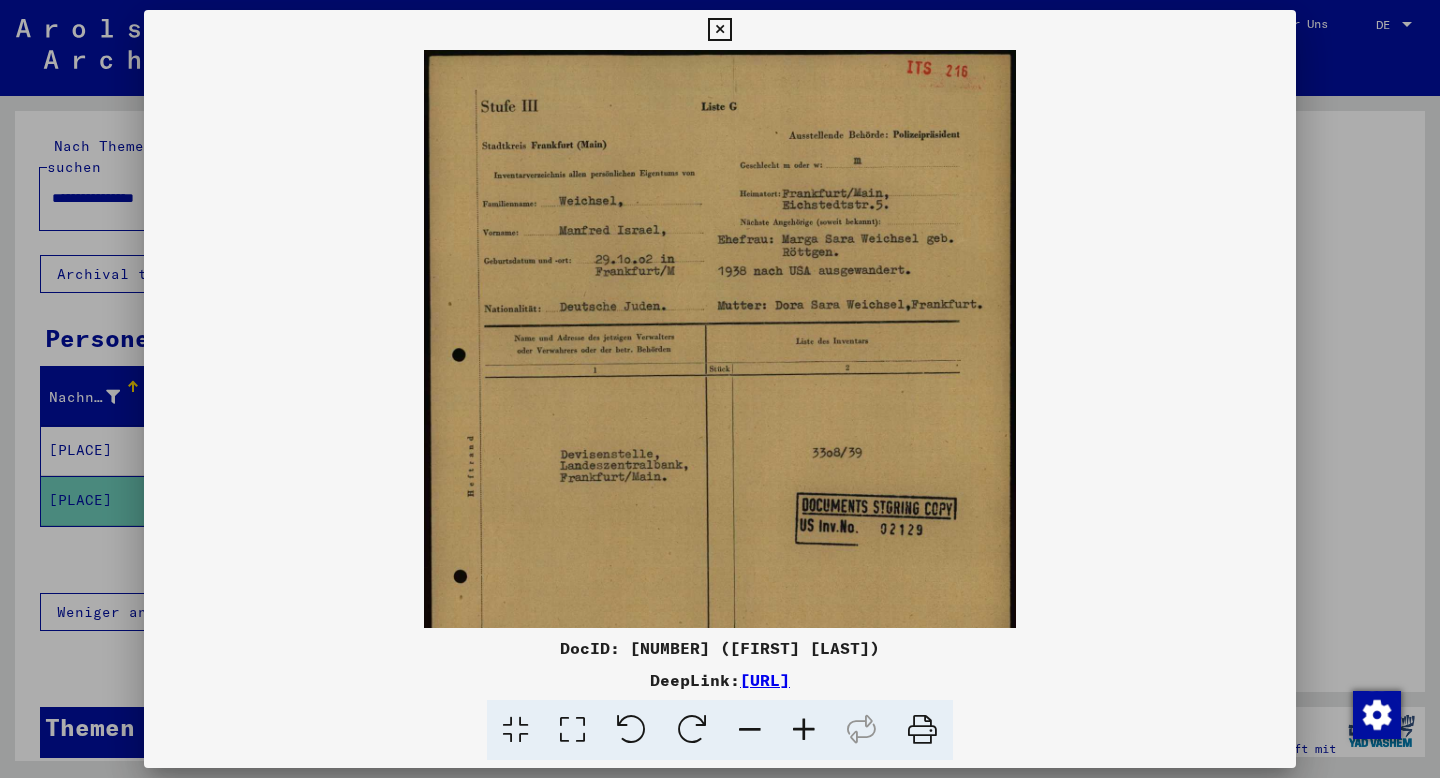 click at bounding box center [804, 730] 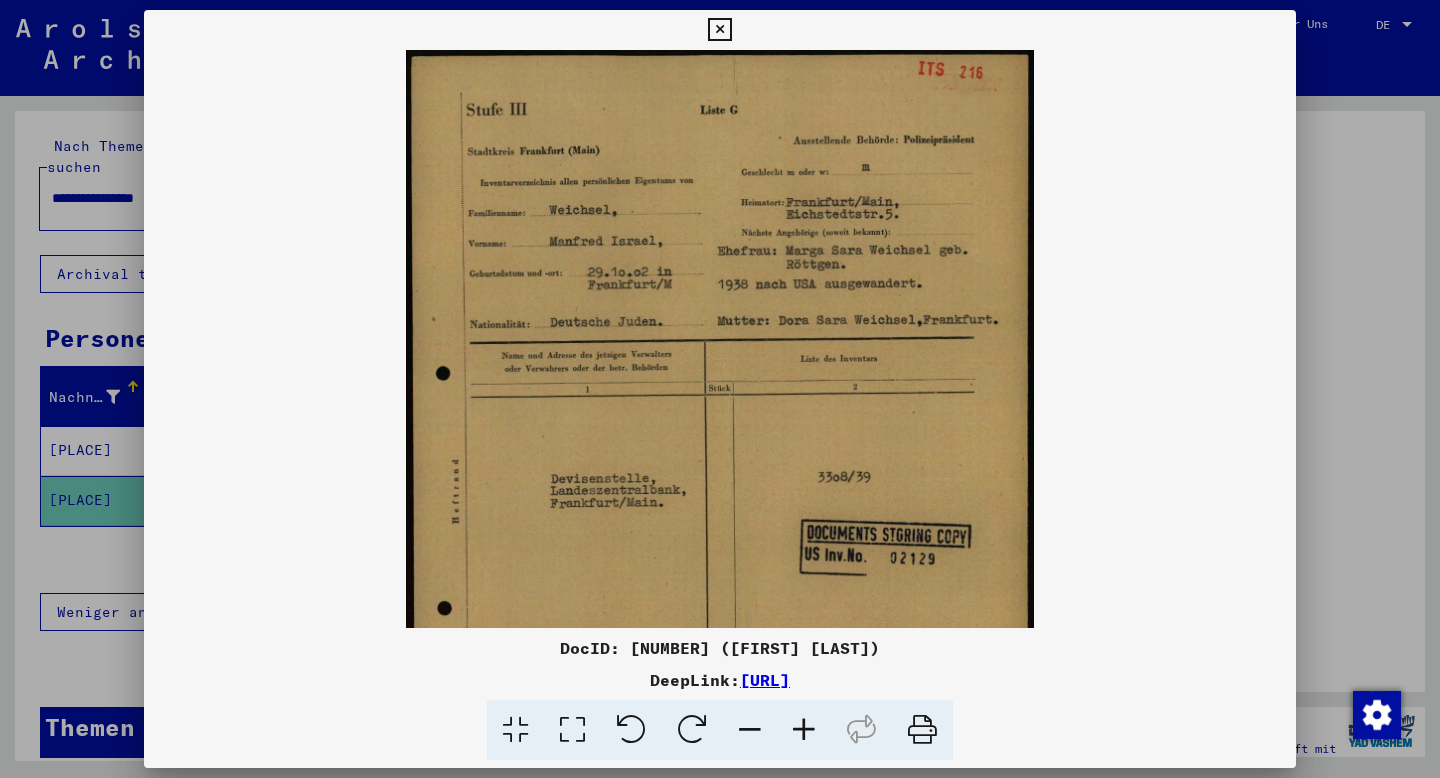 click at bounding box center [804, 730] 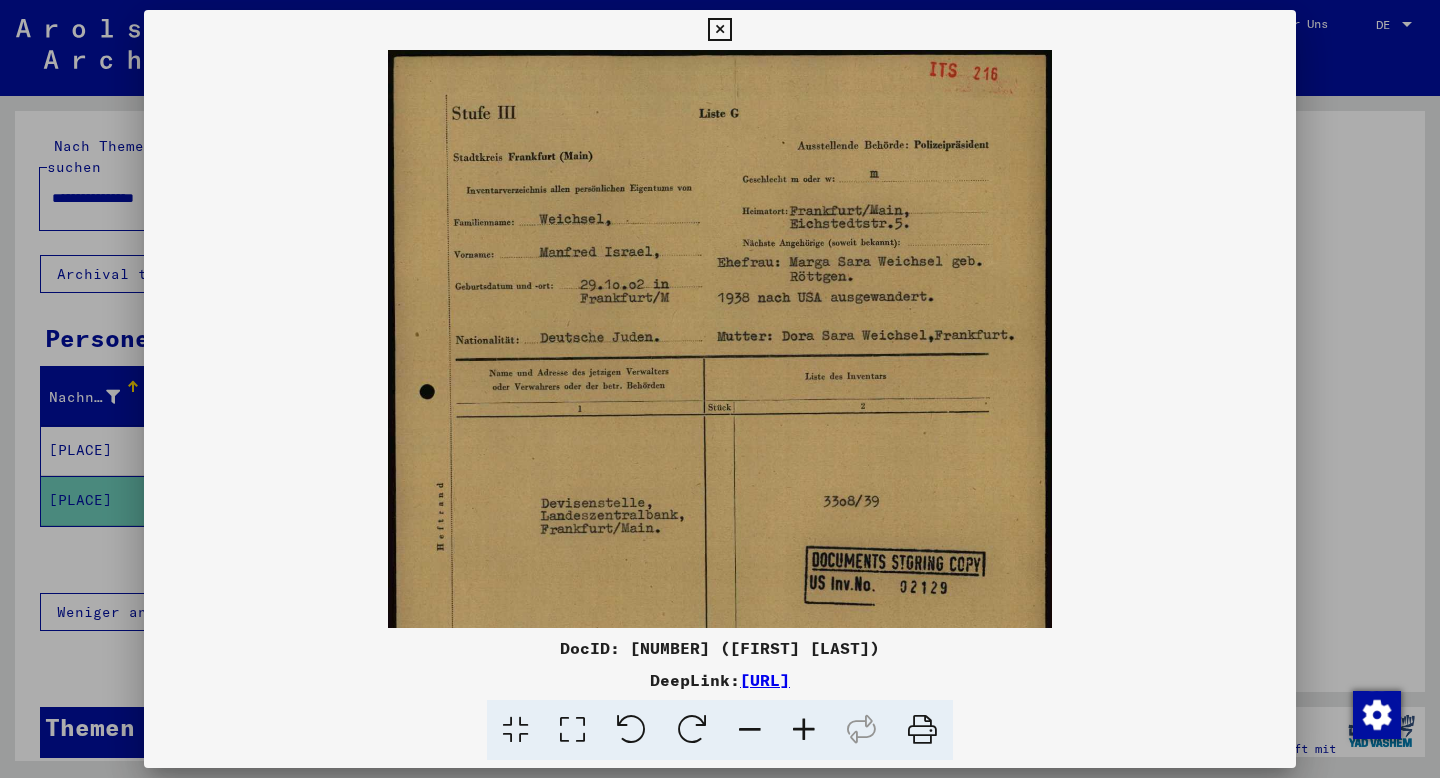 click at bounding box center (804, 730) 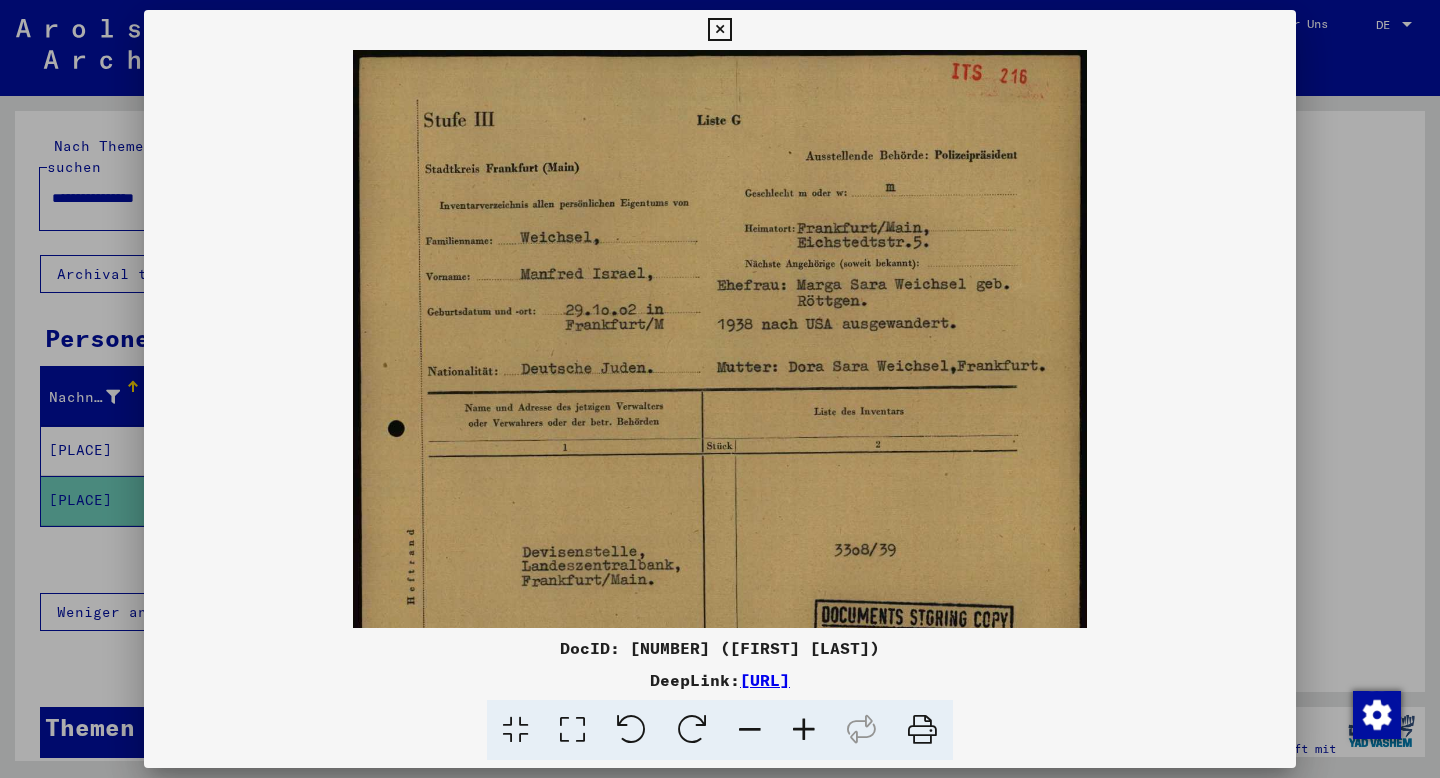 click at bounding box center [804, 730] 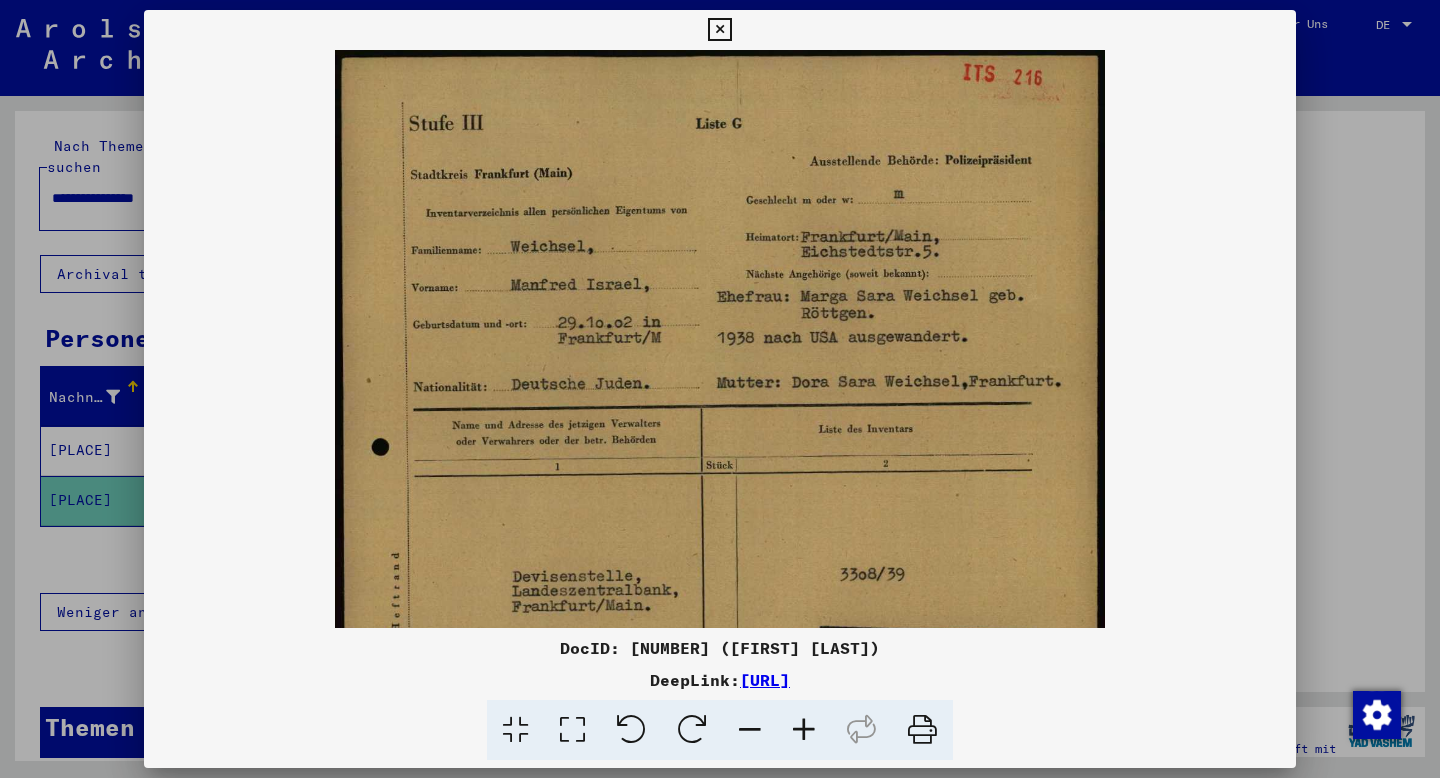 click at bounding box center (922, 730) 